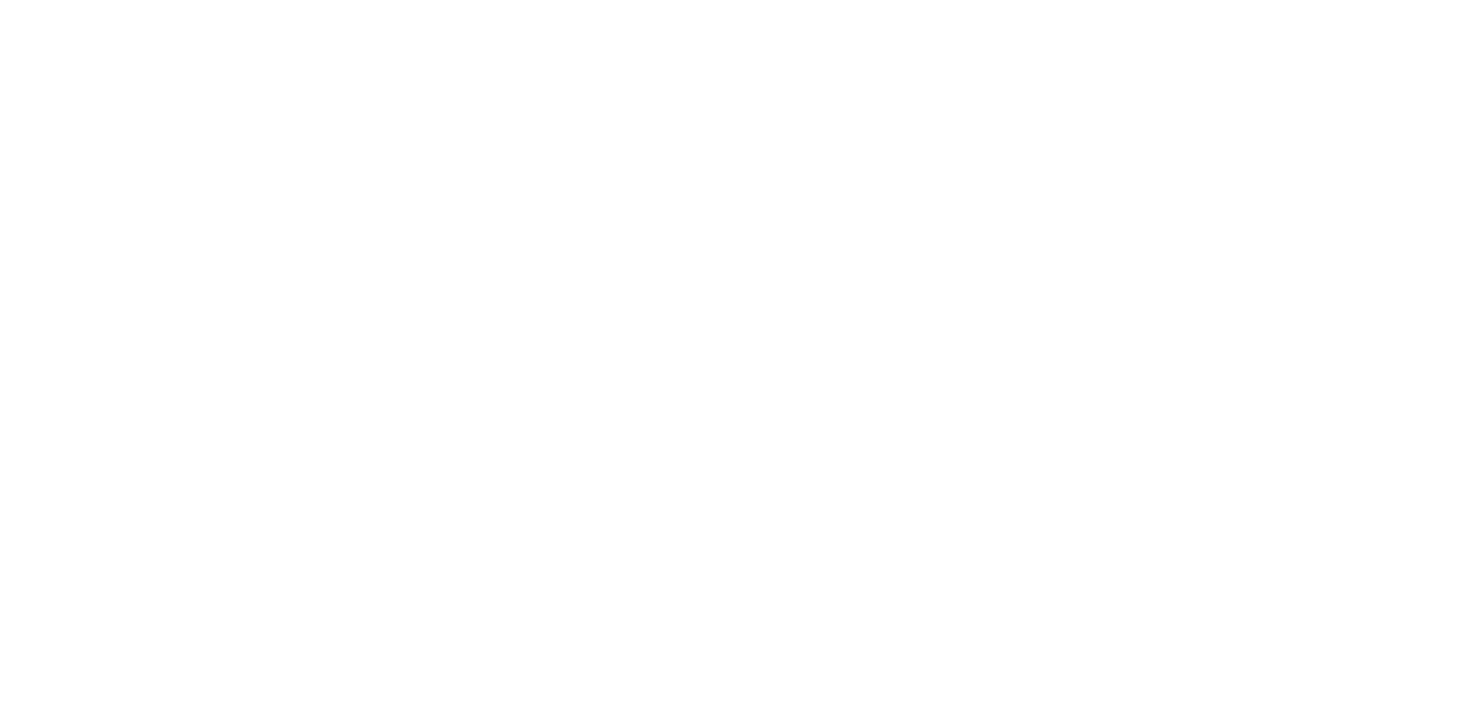 scroll, scrollTop: 0, scrollLeft: 0, axis: both 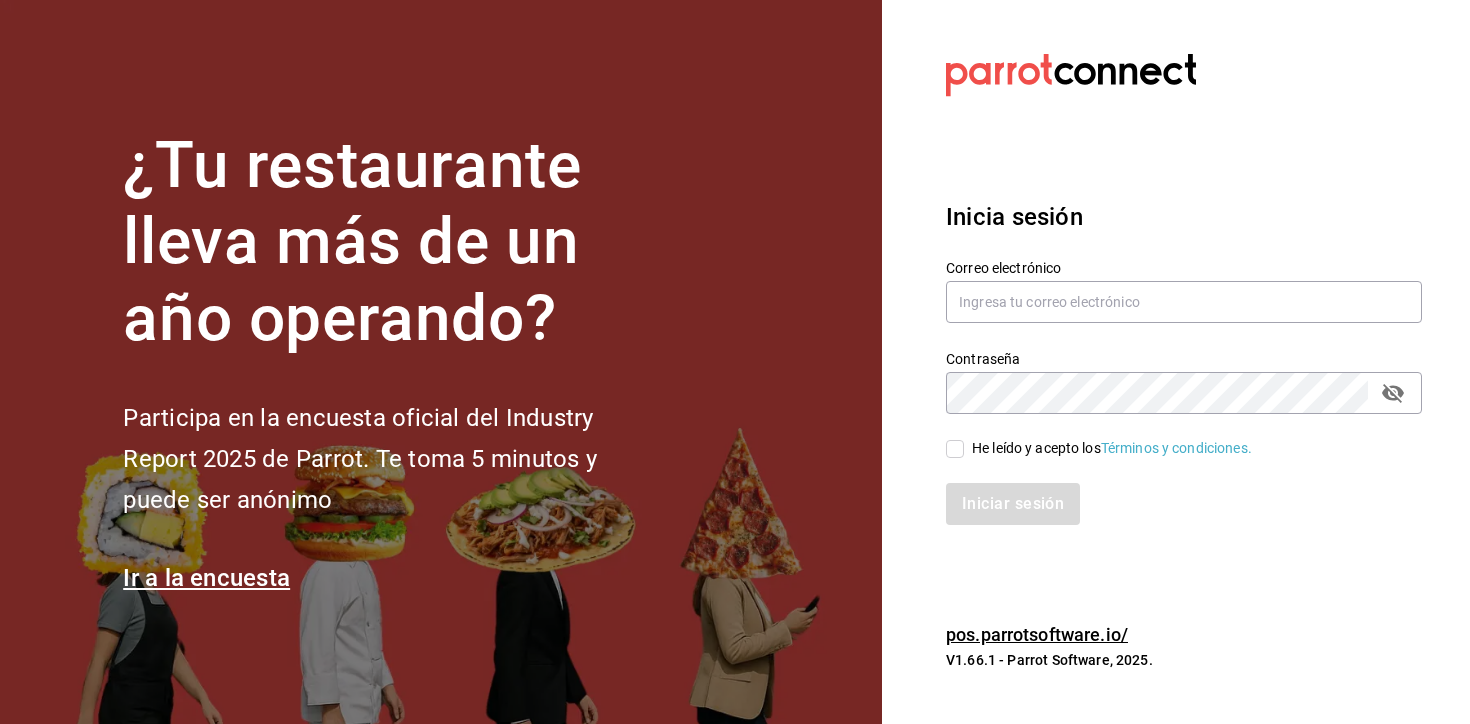 click on "Datos incorrectos. Verifica que tu Correo o Contraseña estén bien escritos. Inicia sesión Correo electrónico Contraseña Contraseña He leído y acepto los Términos y condiciones. Inicia sesión [DOMAIN] V1.66.1 - Parrot Software, 2025." at bounding box center (1176, 362) 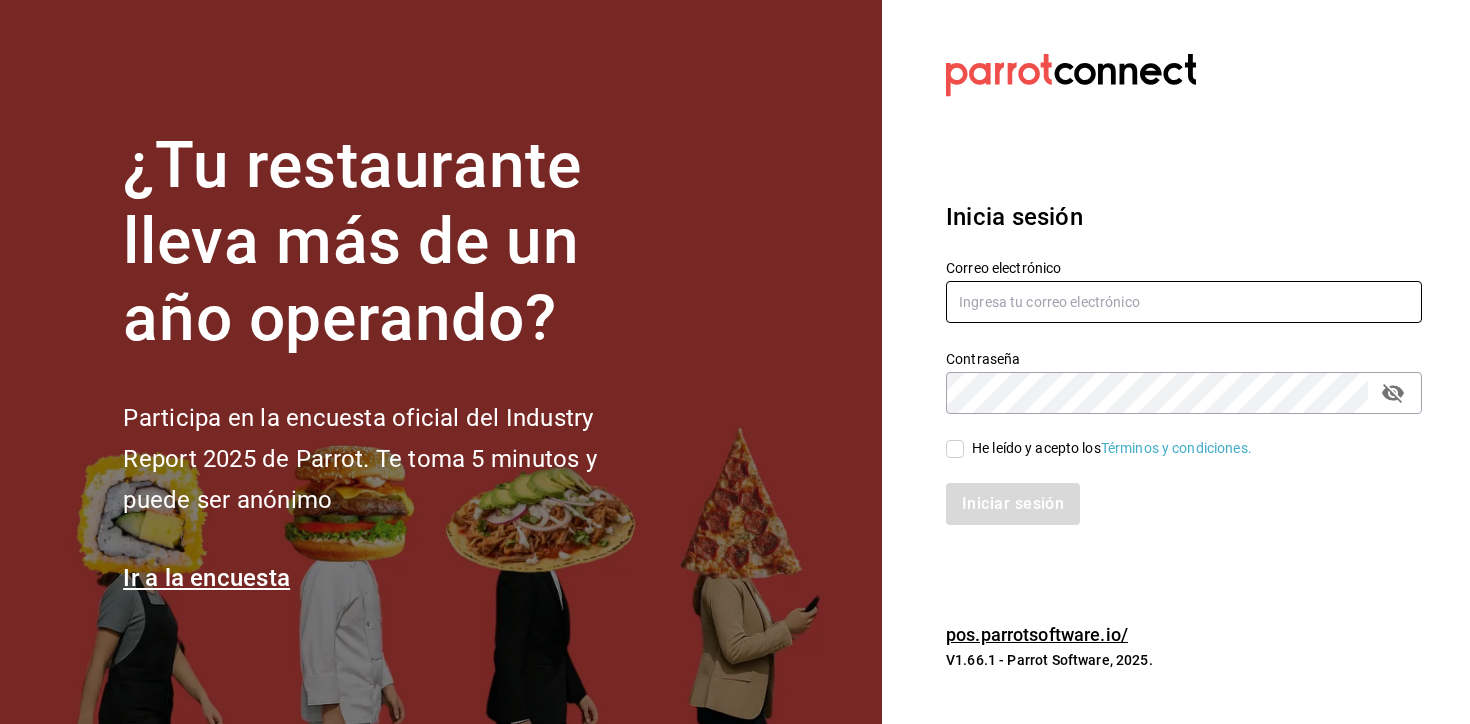 click at bounding box center (1184, 302) 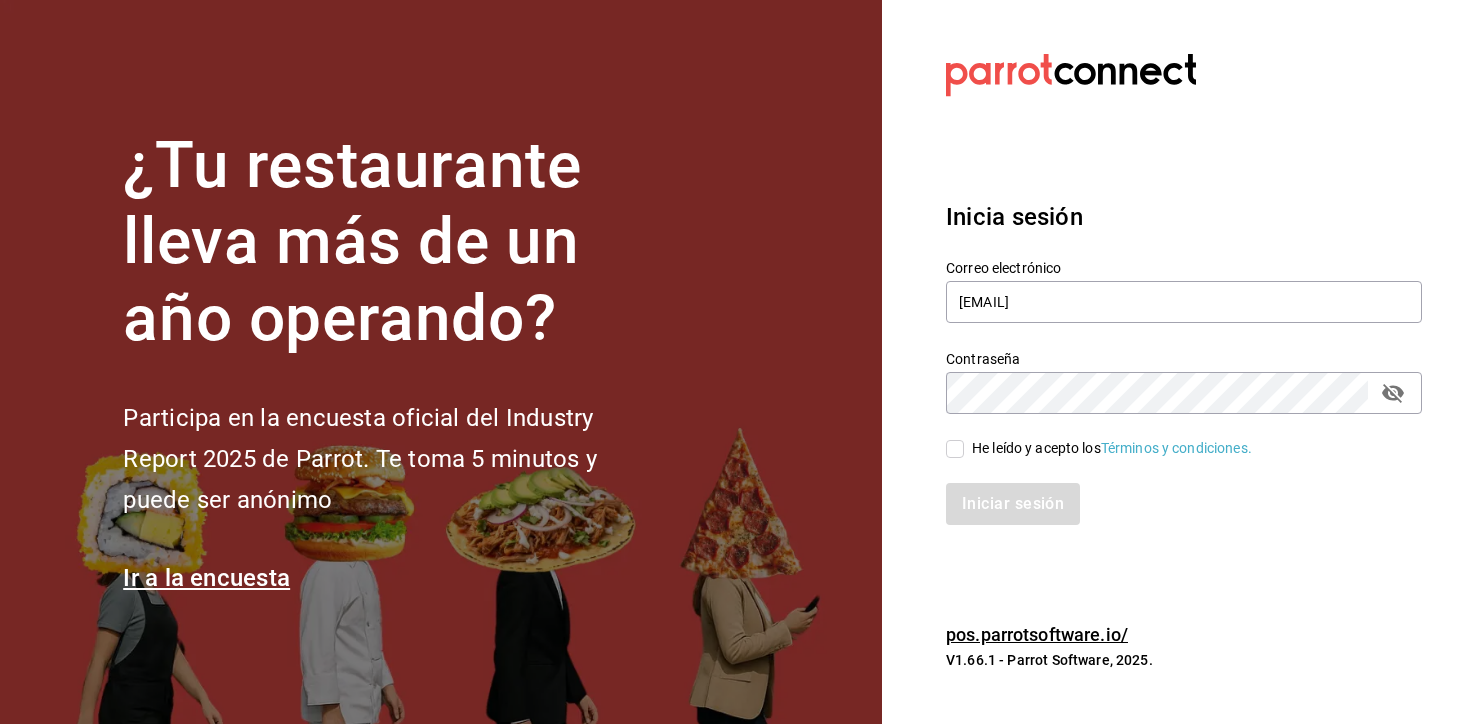click on "He leído y acepto los  Términos y condiciones." at bounding box center (1112, 448) 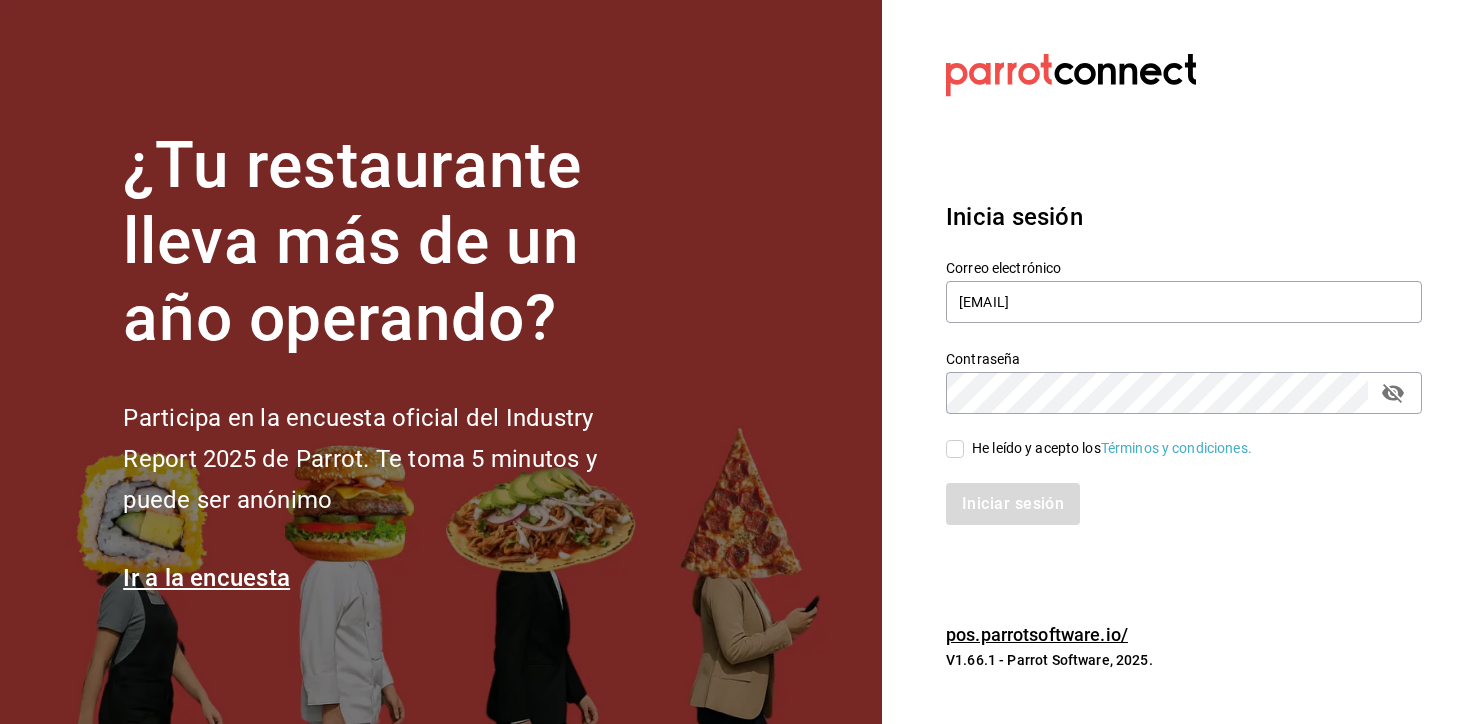 checkbox on "true" 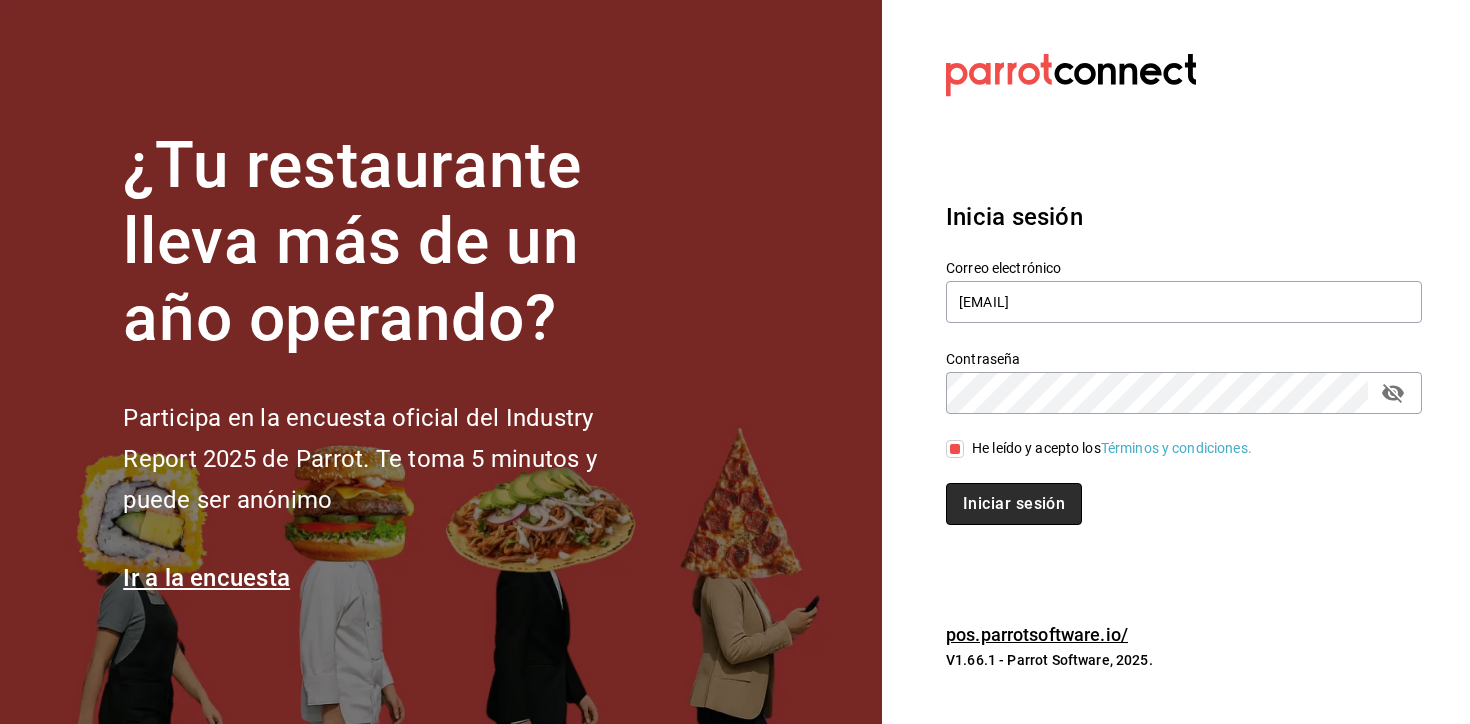 click on "Iniciar sesión" at bounding box center [1014, 504] 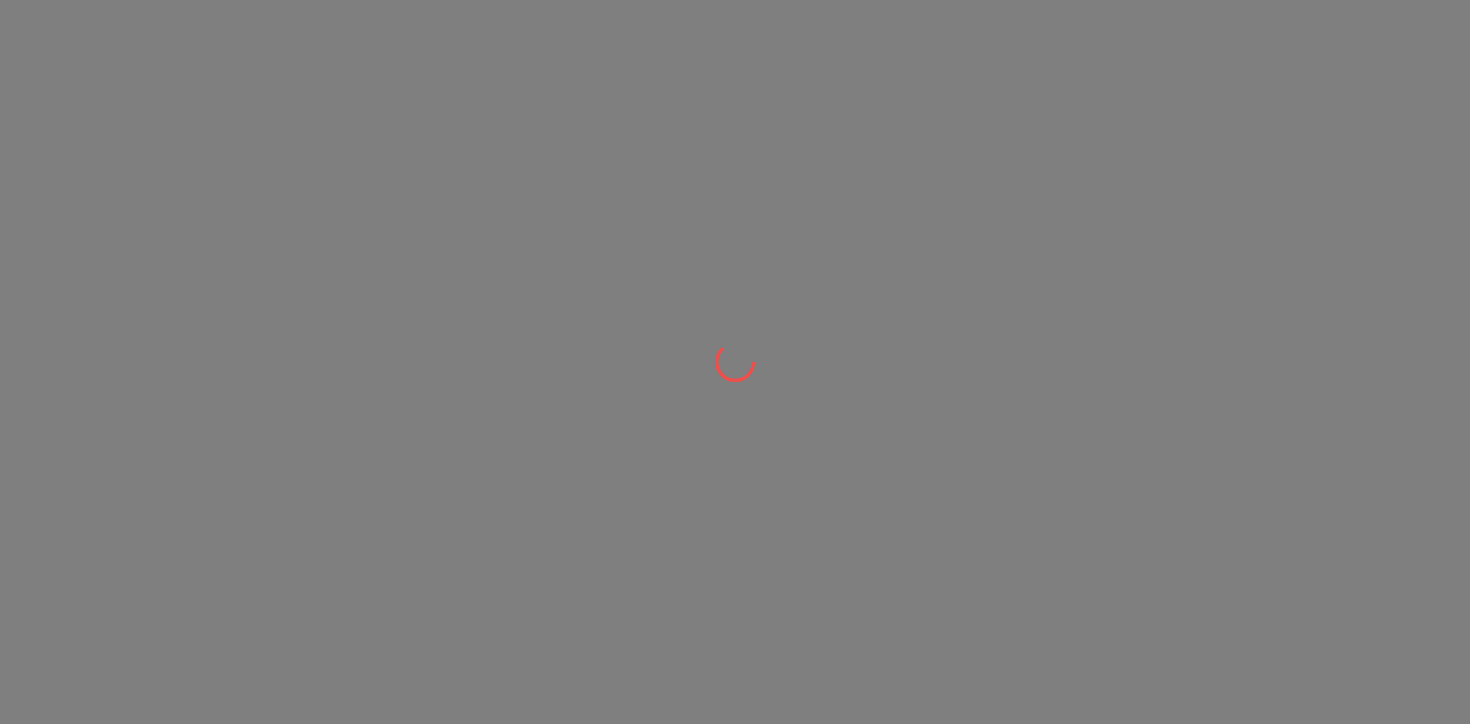 scroll, scrollTop: 0, scrollLeft: 0, axis: both 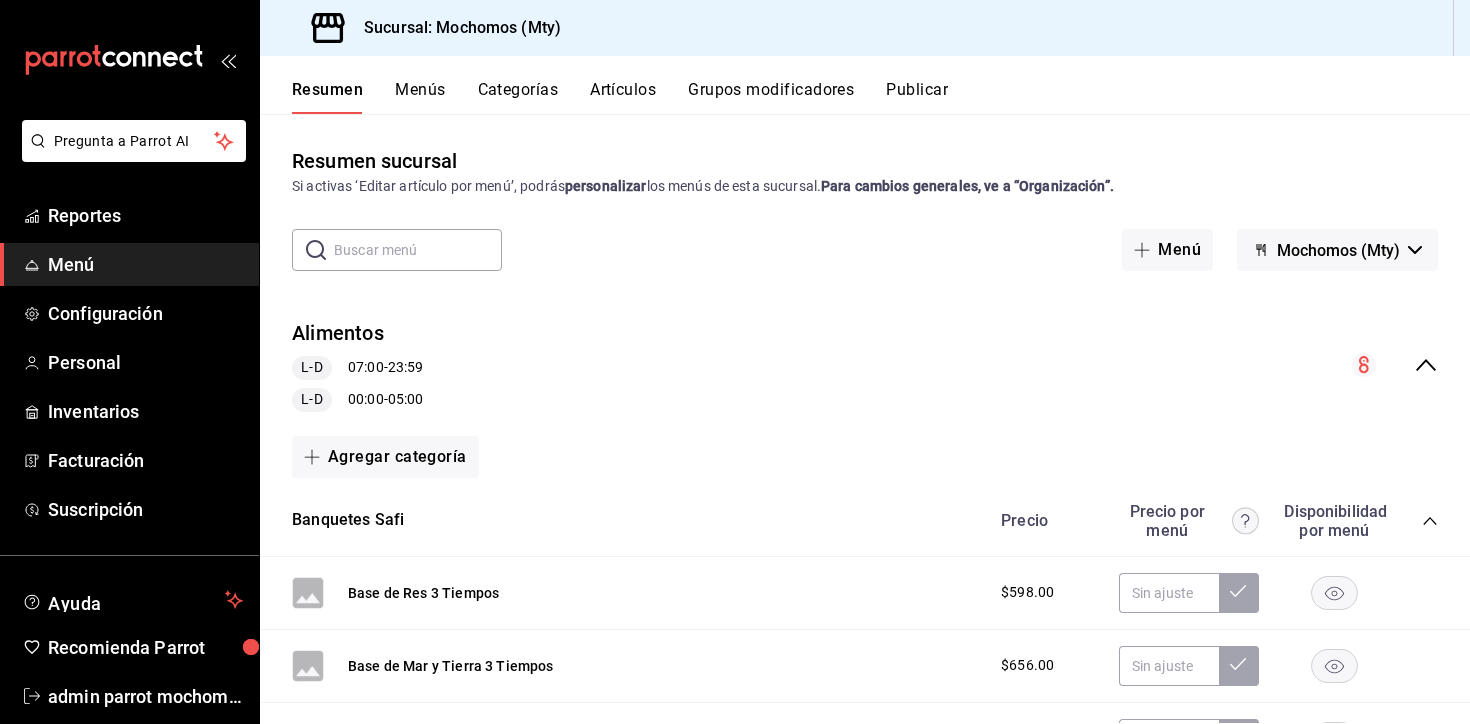 click on "Alimentos L-D 07:00  -  23:59 L-D 00:00  -  05:00" at bounding box center (865, 365) 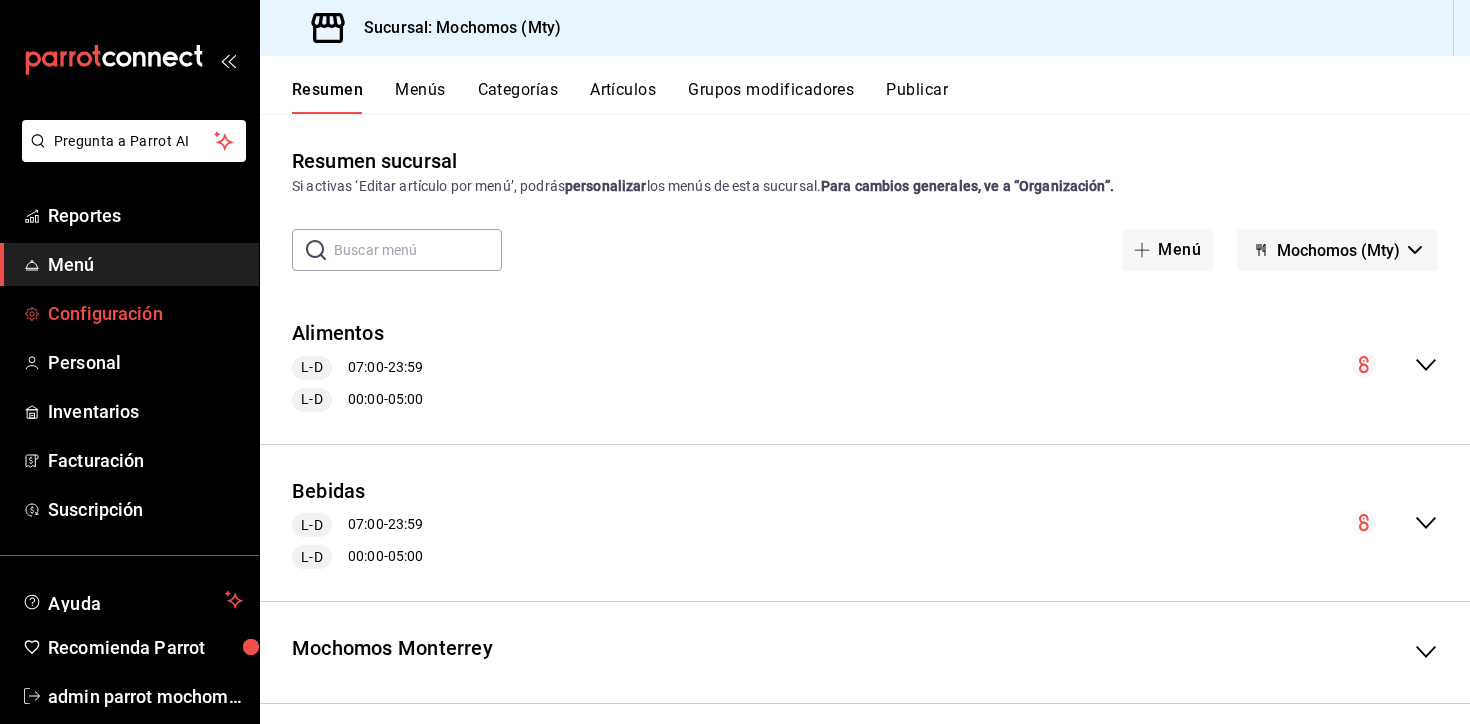 click on "Configuración" at bounding box center (145, 313) 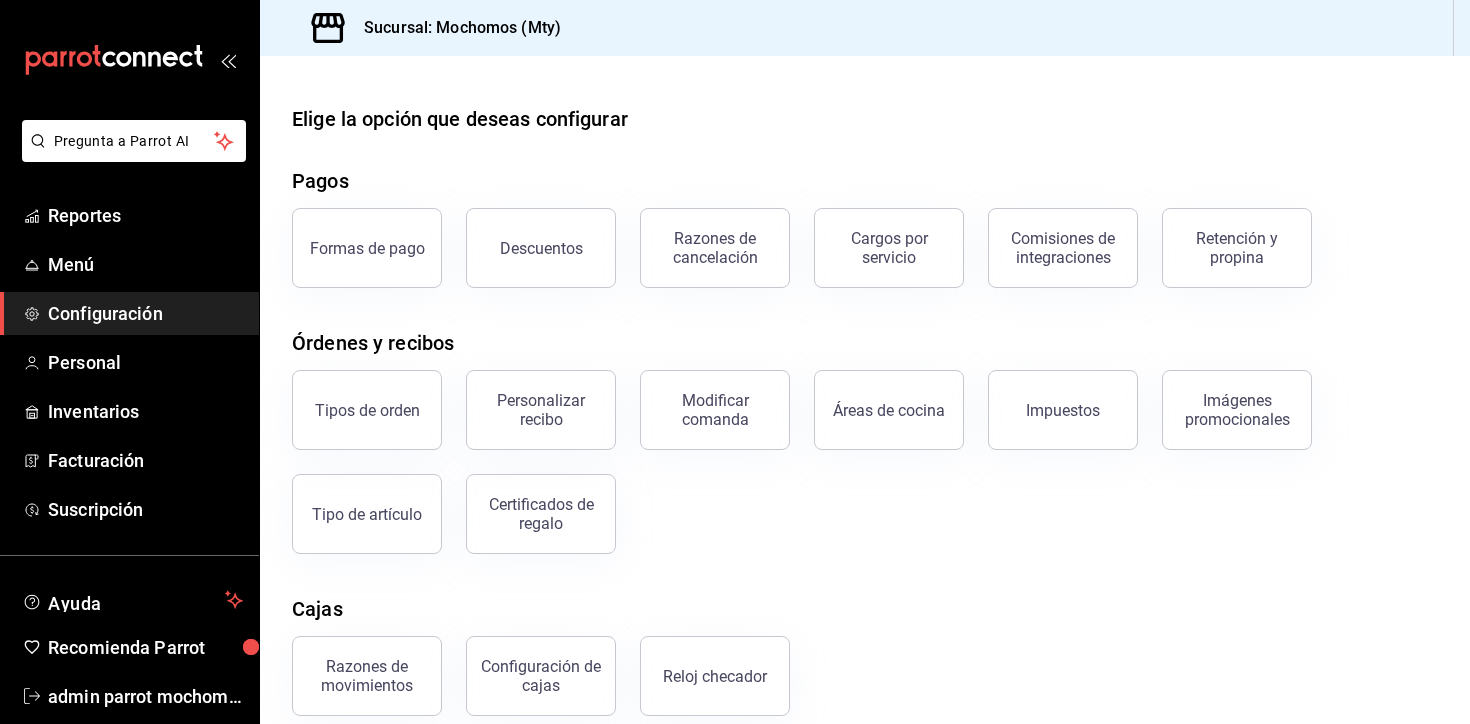 click on "Elige la opción que deseas configurar Pagos Formas de pago Descuentos Razones de cancelación Cargos por servicio Comisiones de integraciones Retención y propina Órdenes y recibos Tipos de orden Personalizar recibo Modificar comanda Áreas de cocina Impuestos Imágenes promocionales Tipo de artículo Certificados de regalo Cajas Razones de movimientos Configuración de cajas Reloj checador Mesas Áreas de servicio Configuración de mesa" at bounding box center (865, 491) 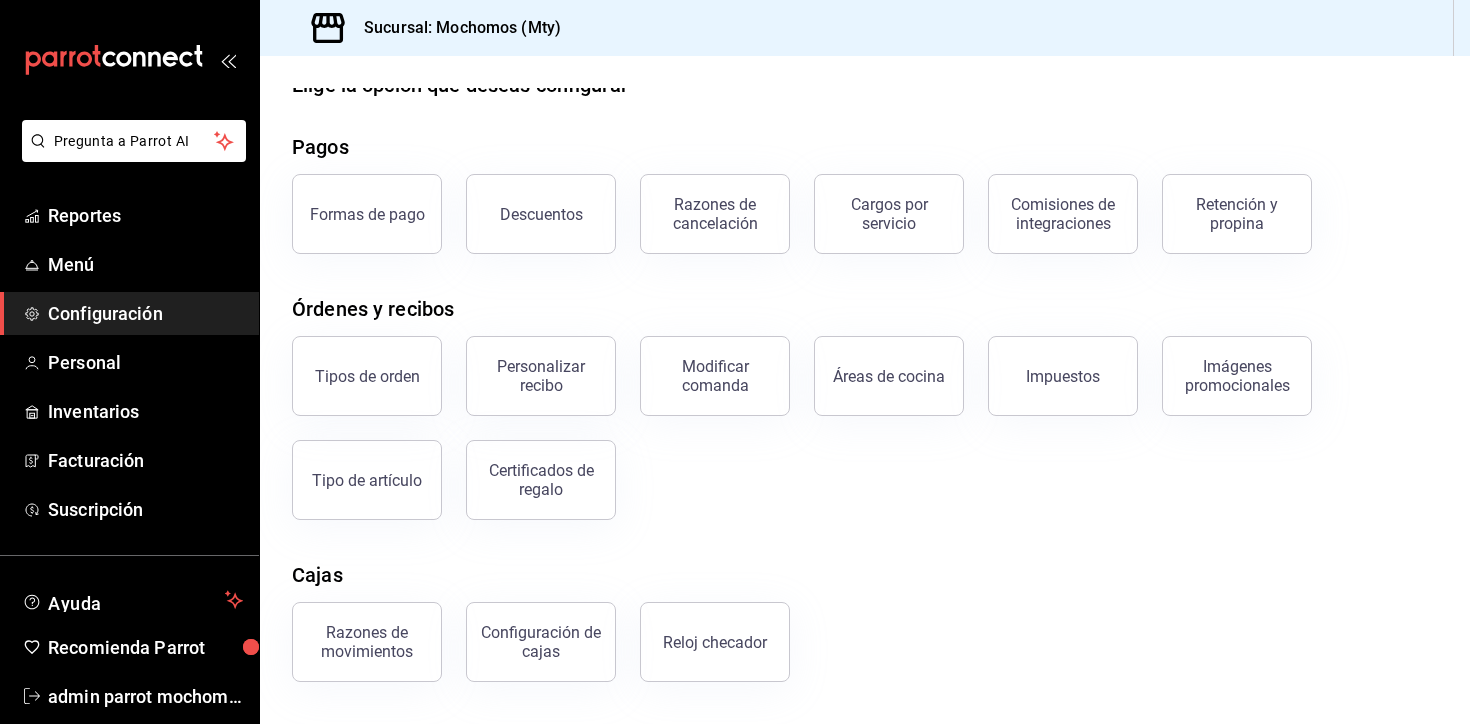 scroll, scrollTop: 0, scrollLeft: 0, axis: both 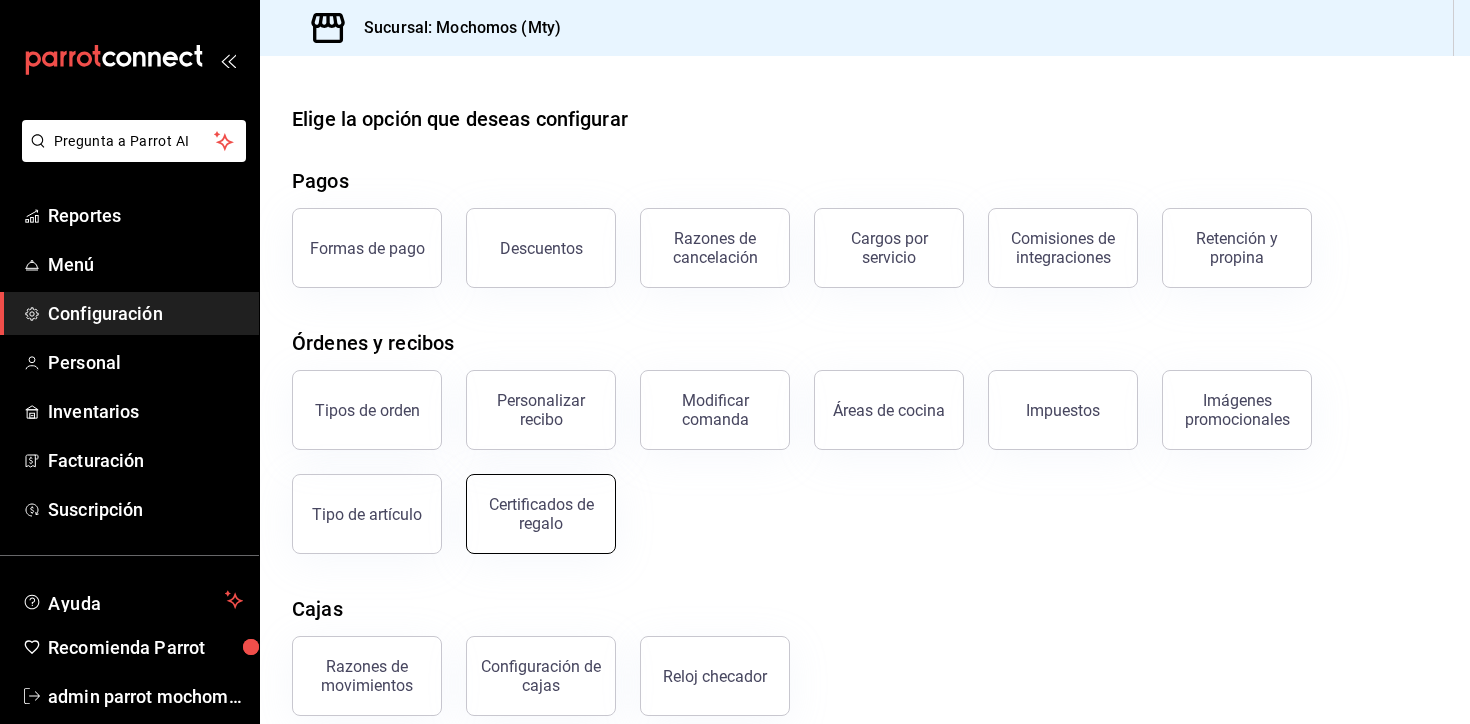 click on "Certificados de regalo" at bounding box center (541, 514) 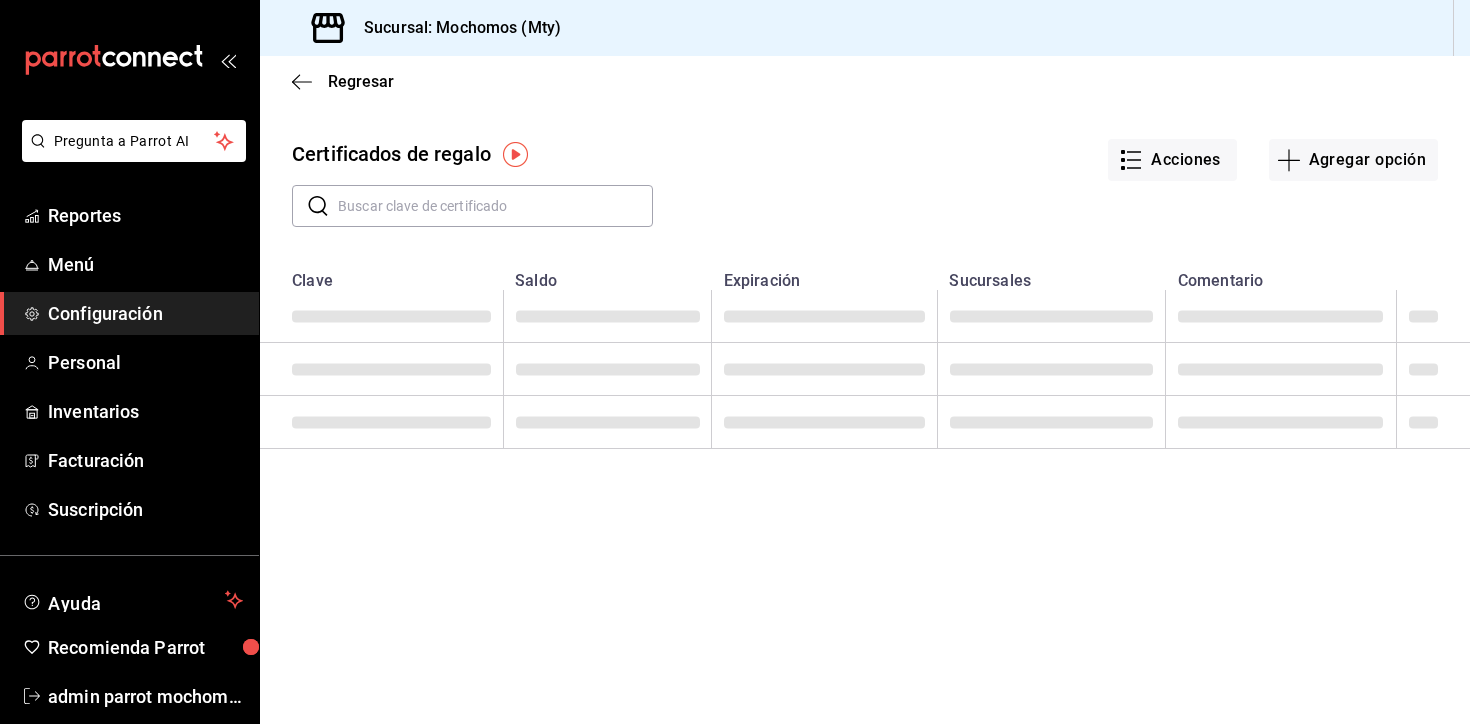 click on "Acciones Agregar opción" at bounding box center [1045, 146] 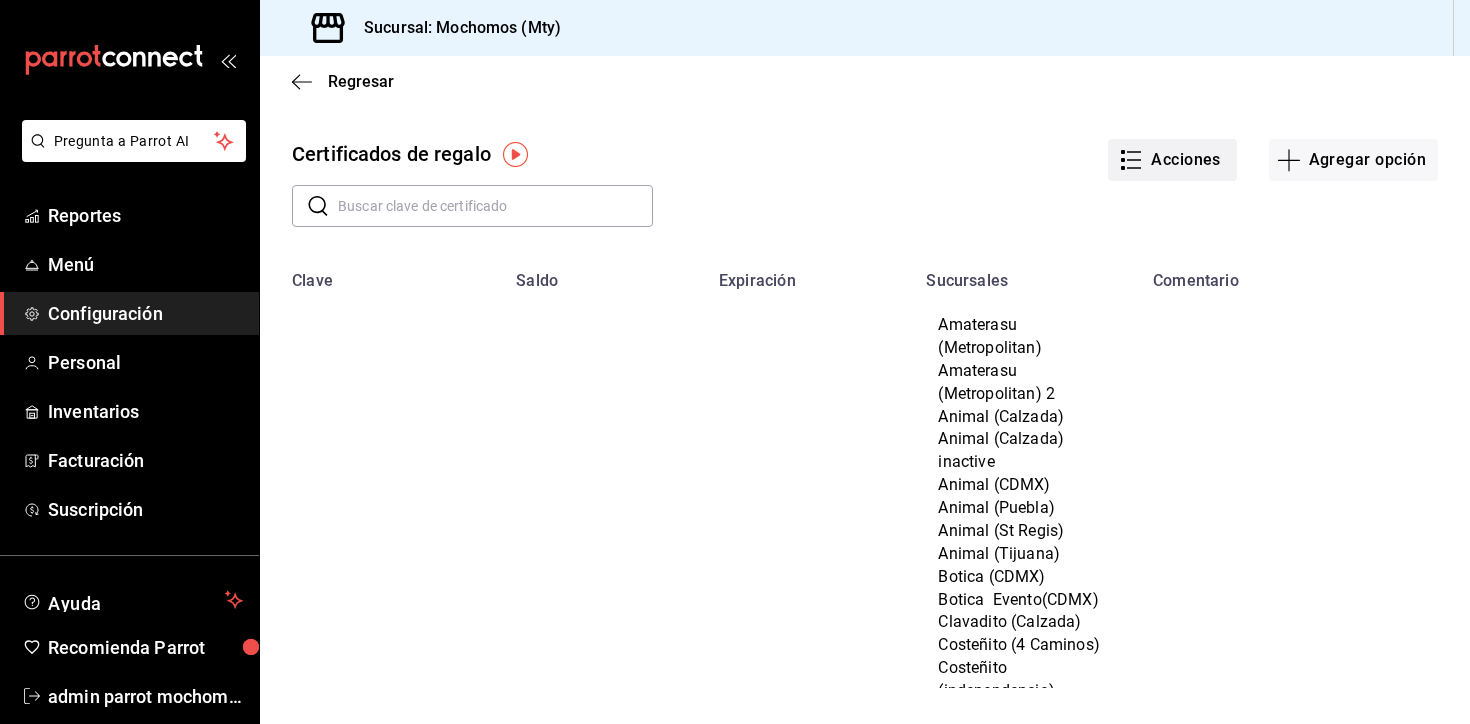 click on "Acciones" at bounding box center (1172, 160) 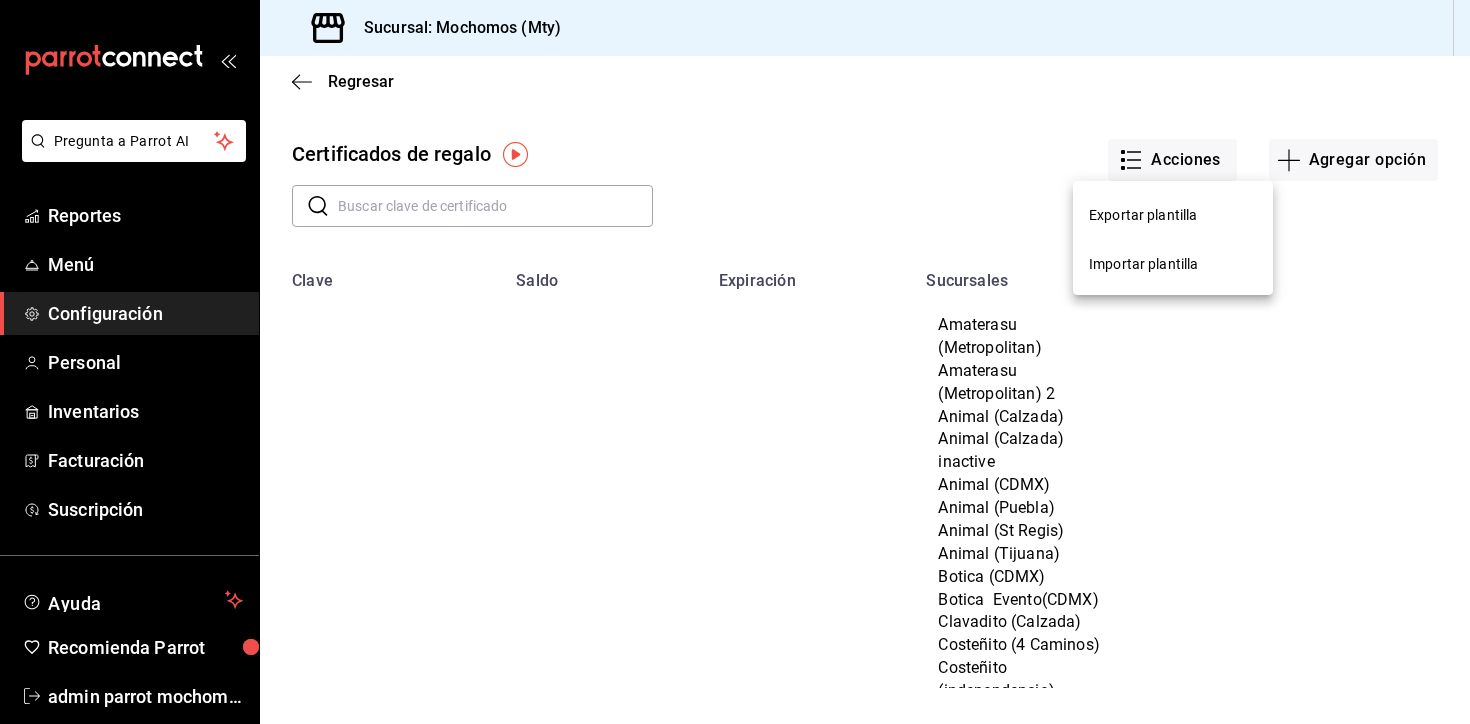 click at bounding box center [735, 362] 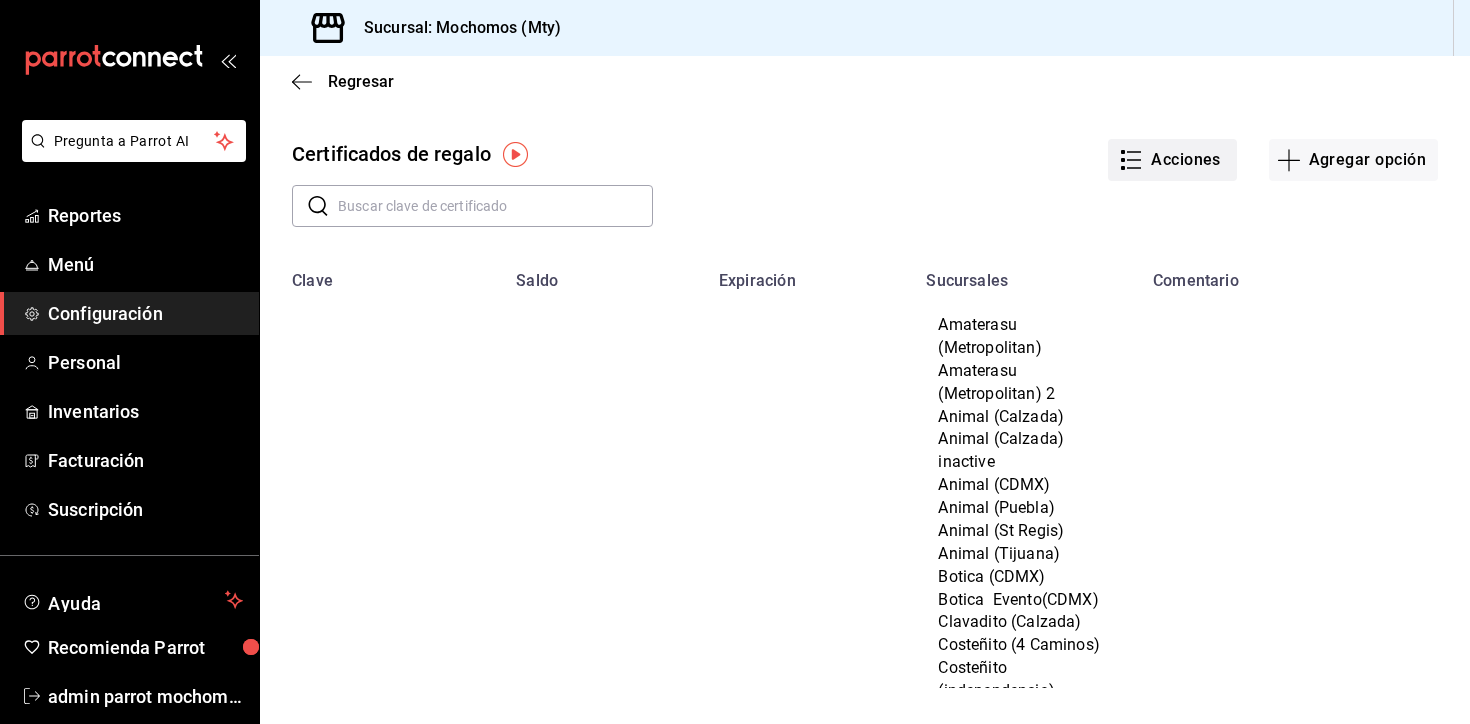 click on "Acciones" at bounding box center (1172, 160) 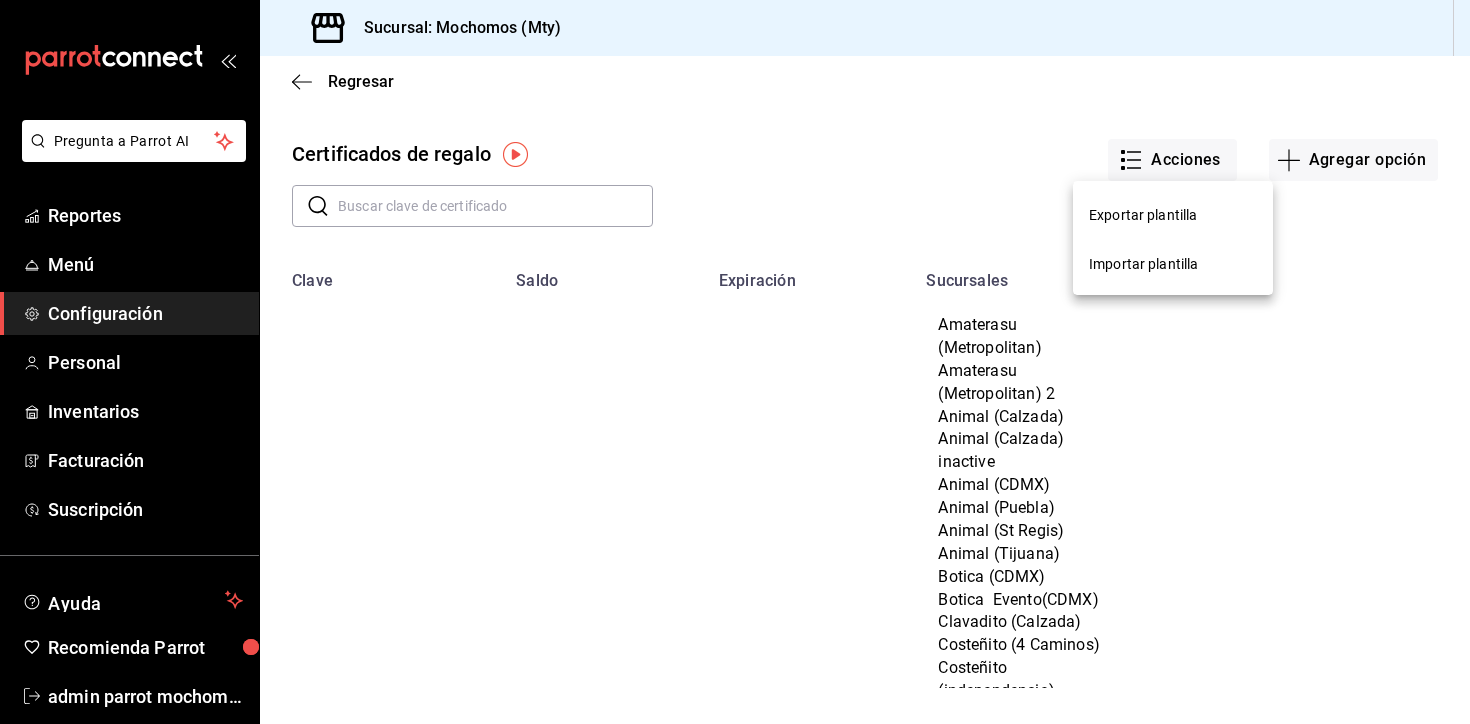 click at bounding box center [735, 362] 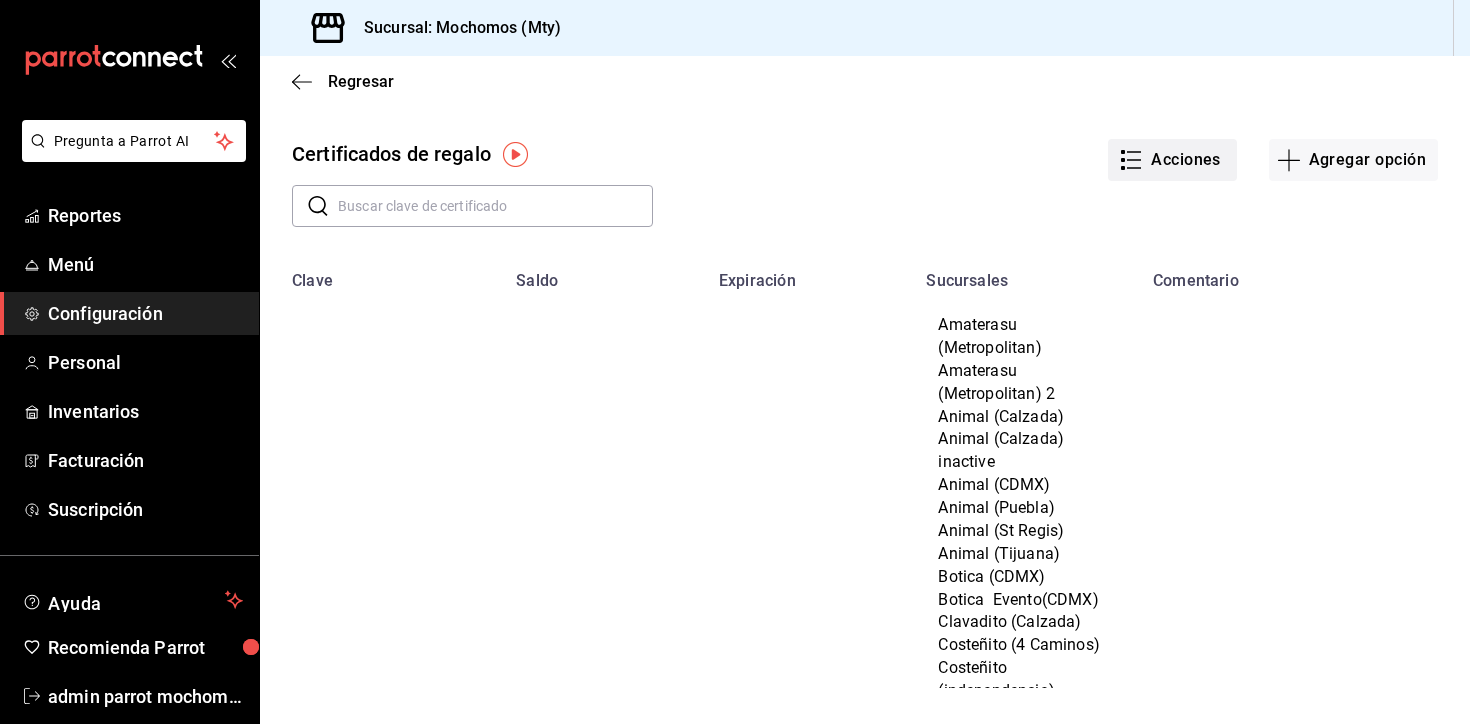 click on "Acciones" at bounding box center [1172, 160] 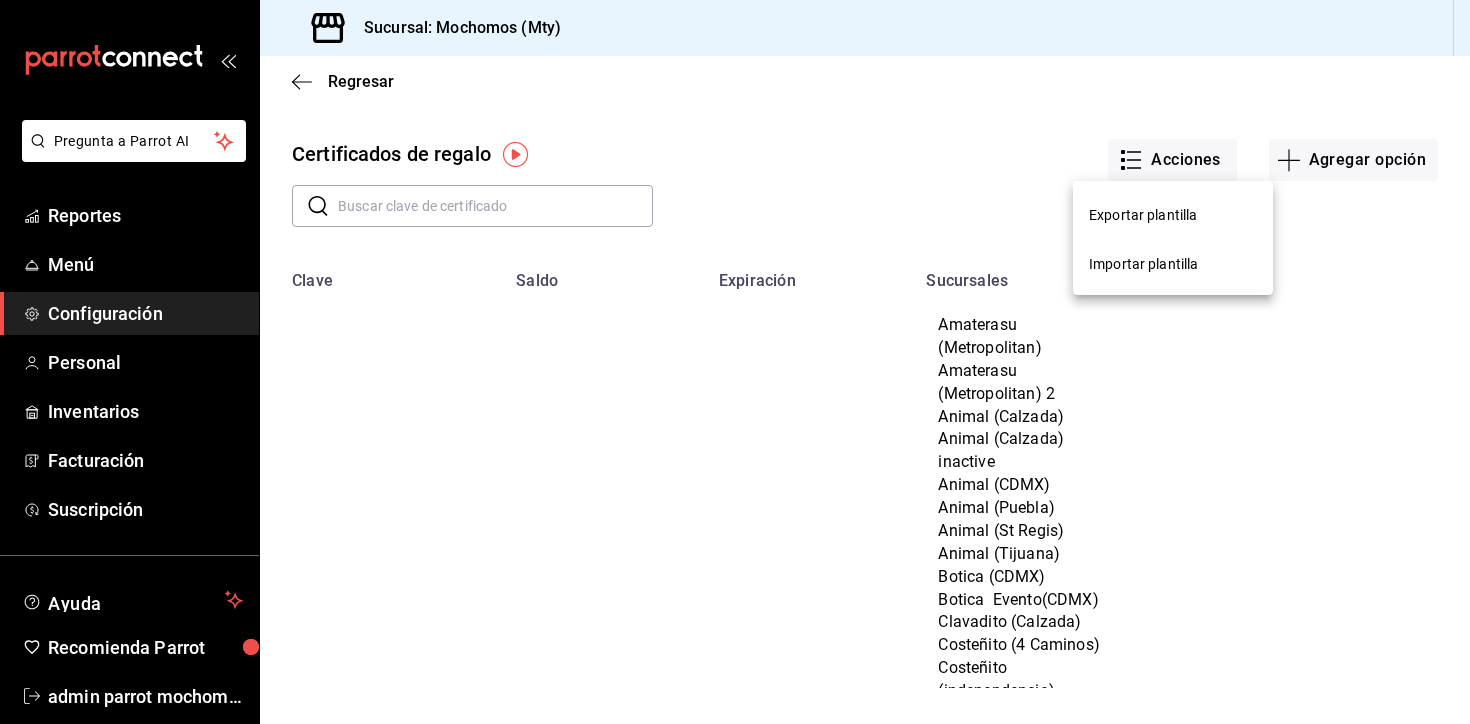 click on "Importar plantilla" at bounding box center (1143, 264) 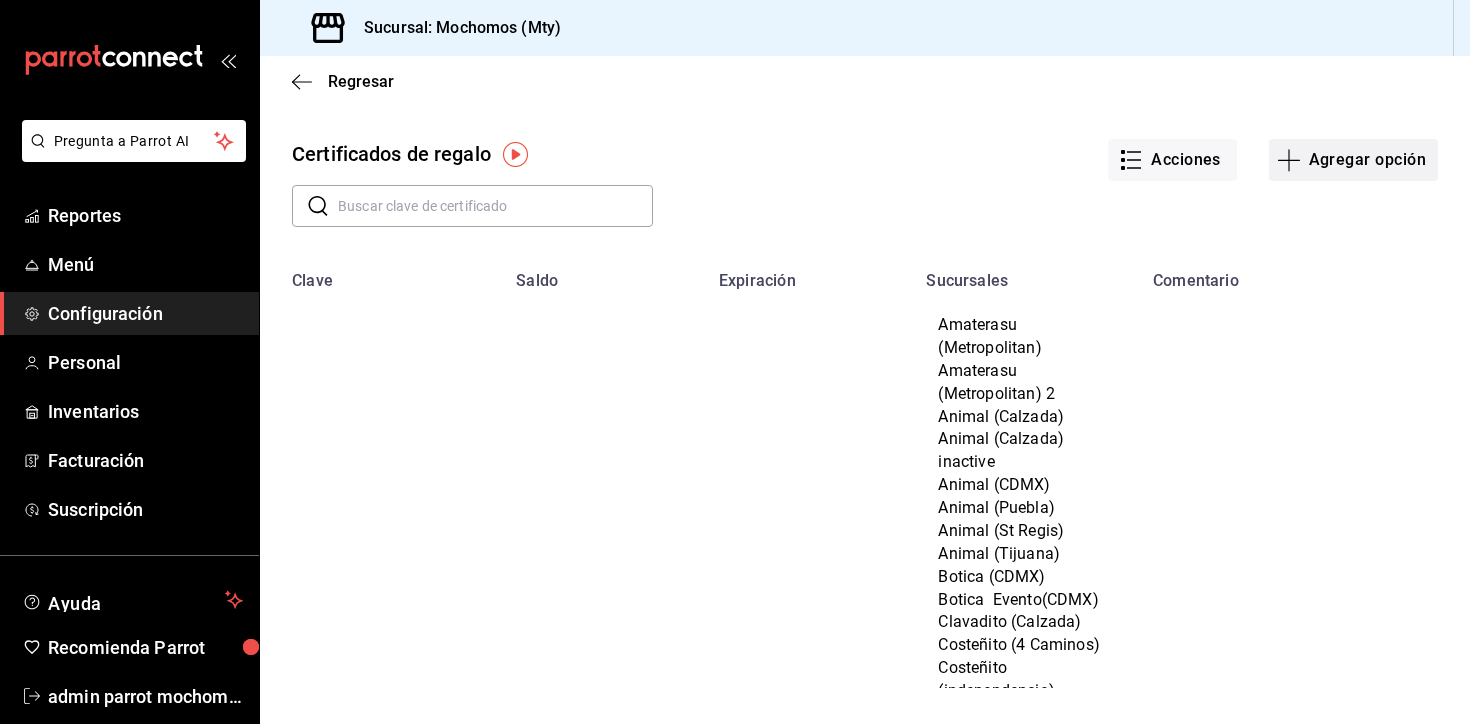 click 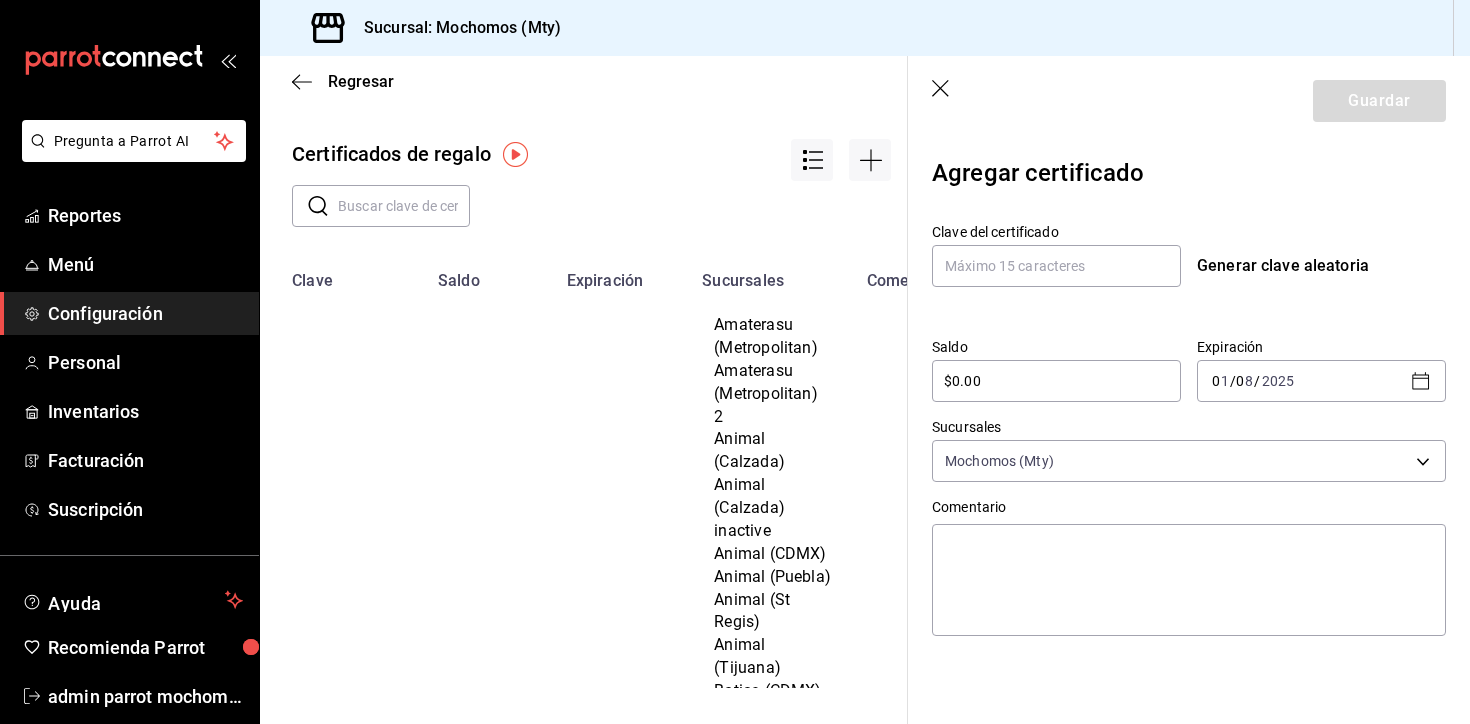 scroll, scrollTop: 3, scrollLeft: 0, axis: vertical 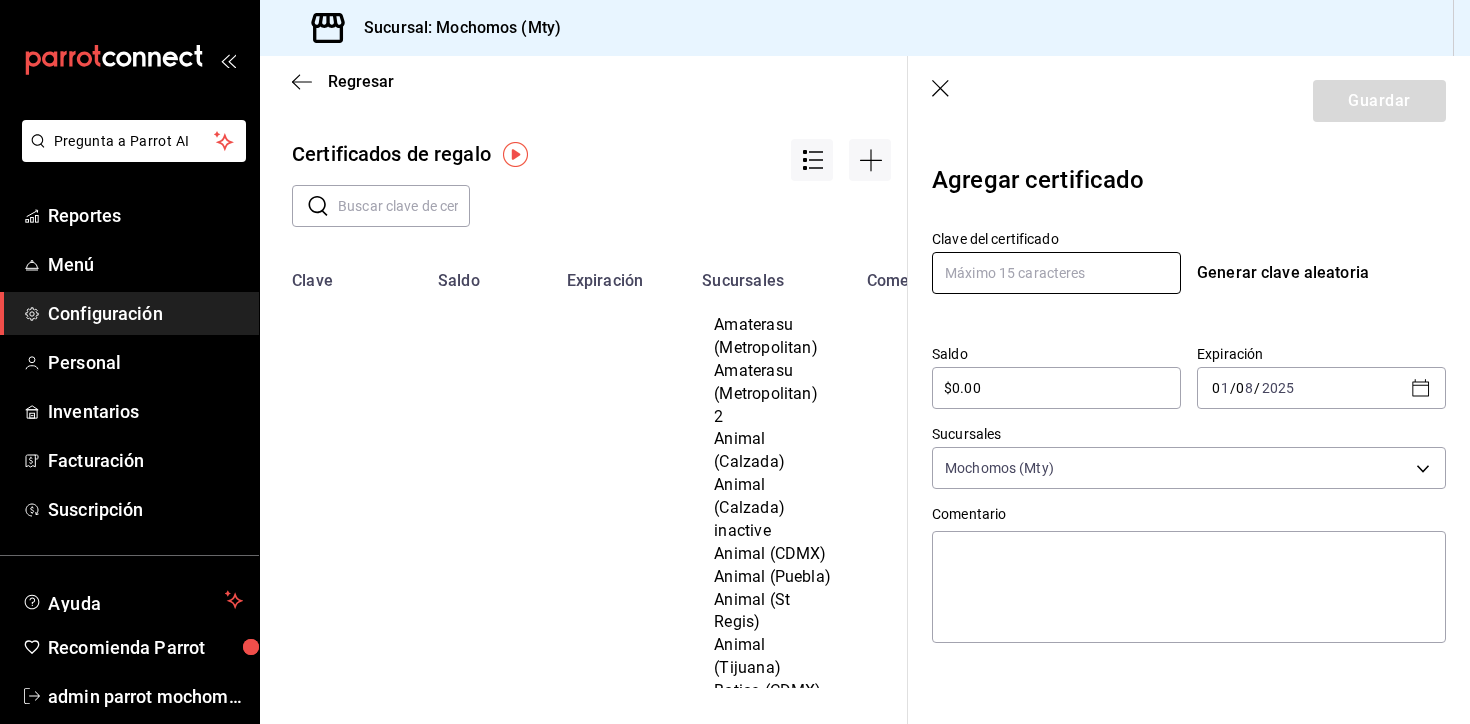 click at bounding box center [1056, 273] 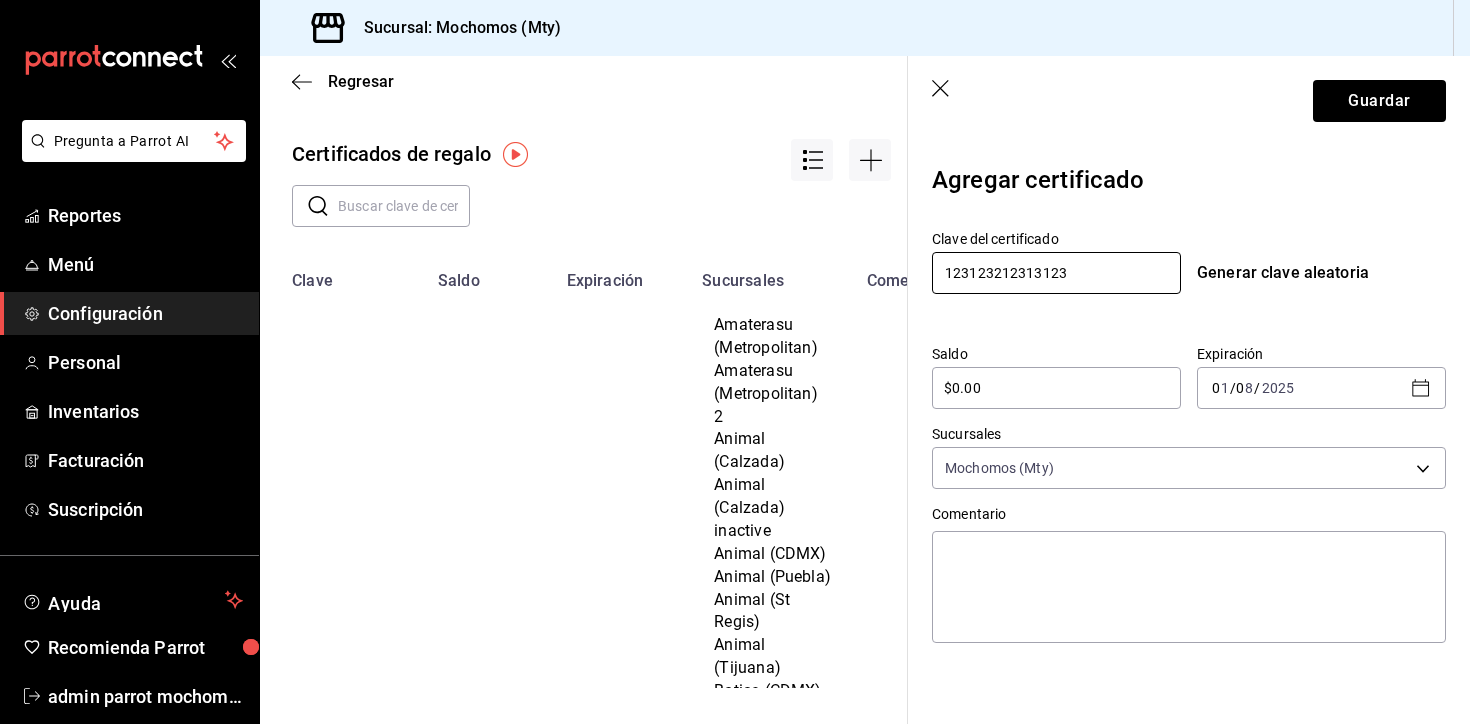 type on "123123212313123" 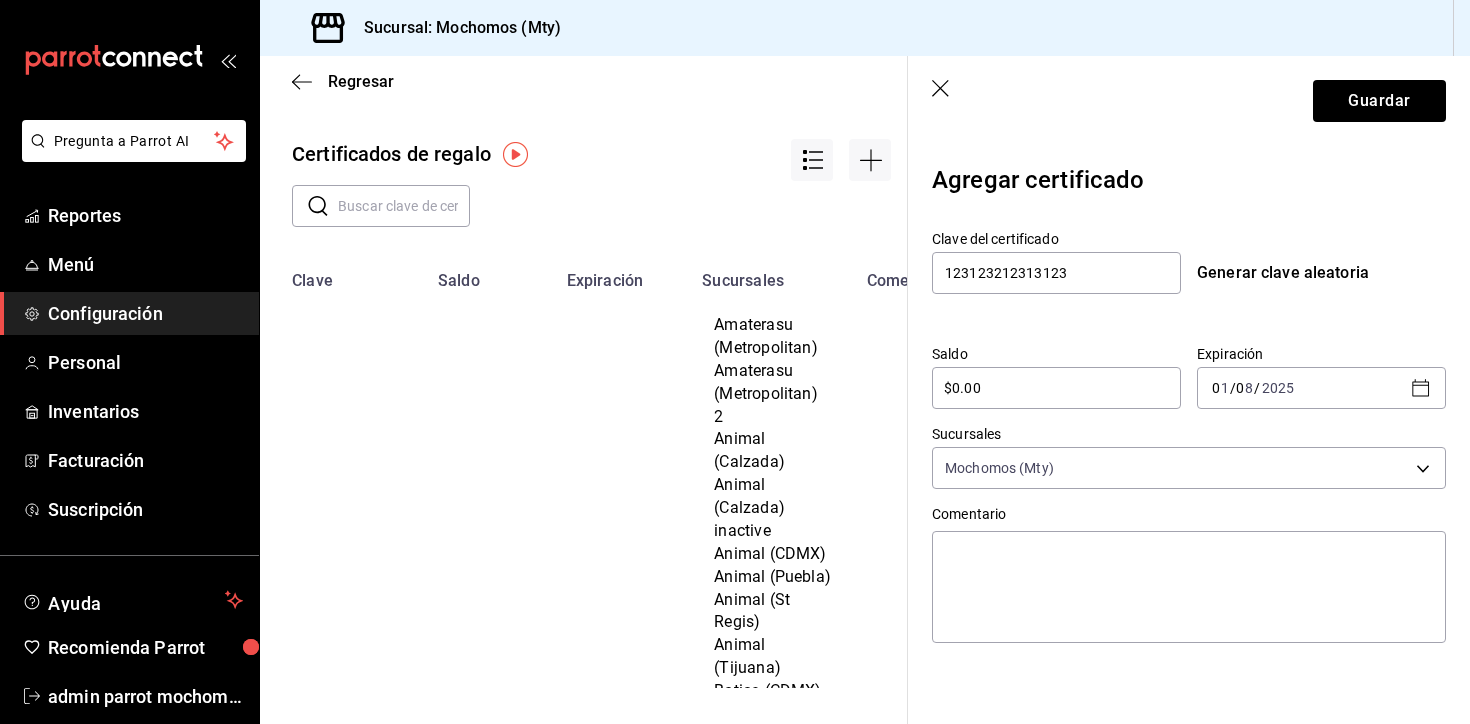 click on "$0.00" at bounding box center [1056, 388] 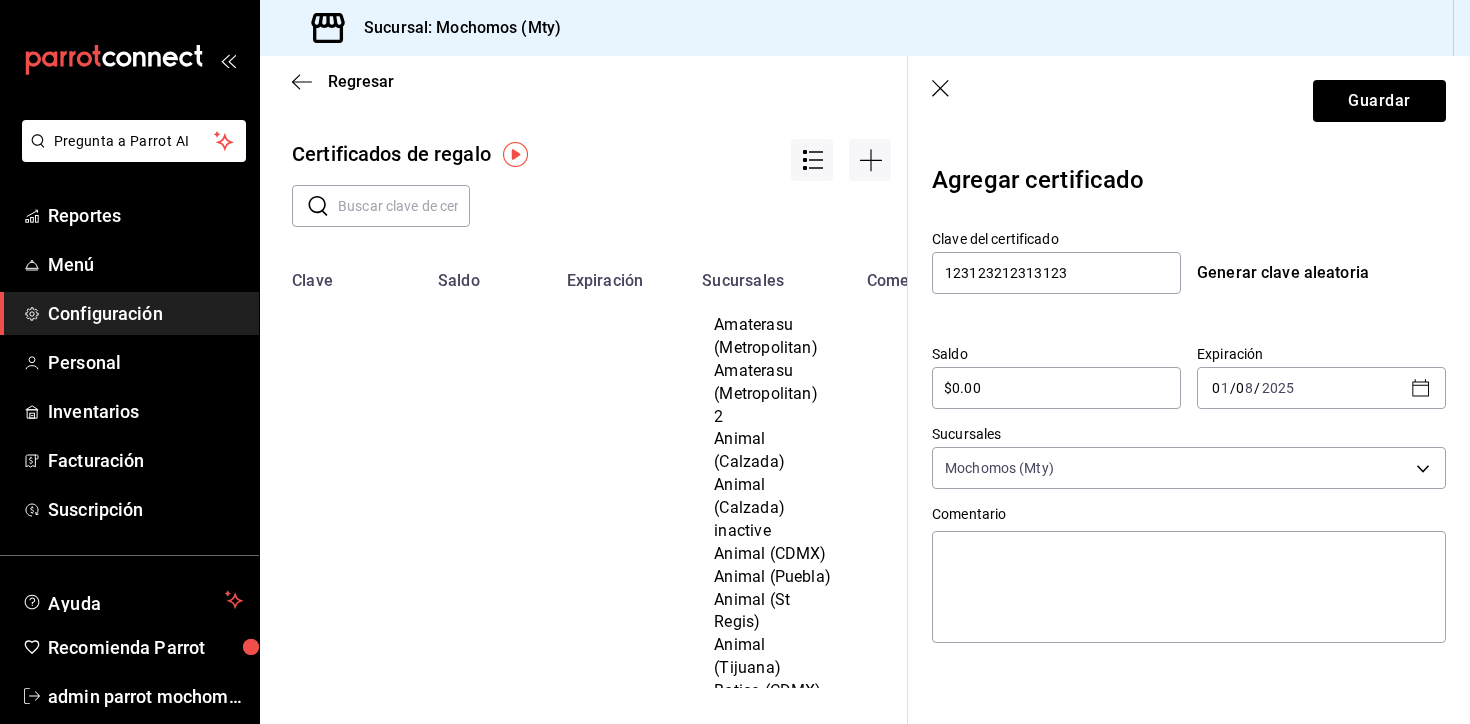 click on "$0.00" at bounding box center [1056, 388] 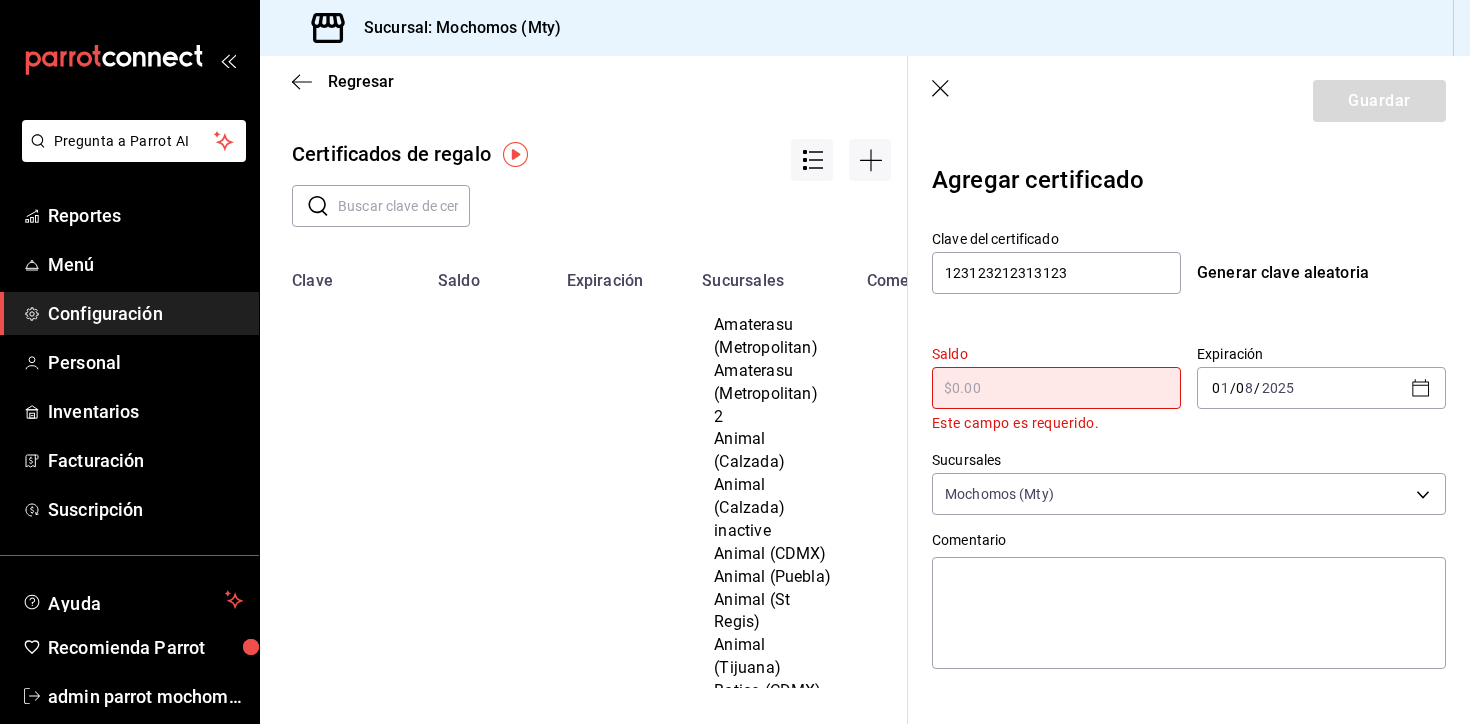 type on "$4" 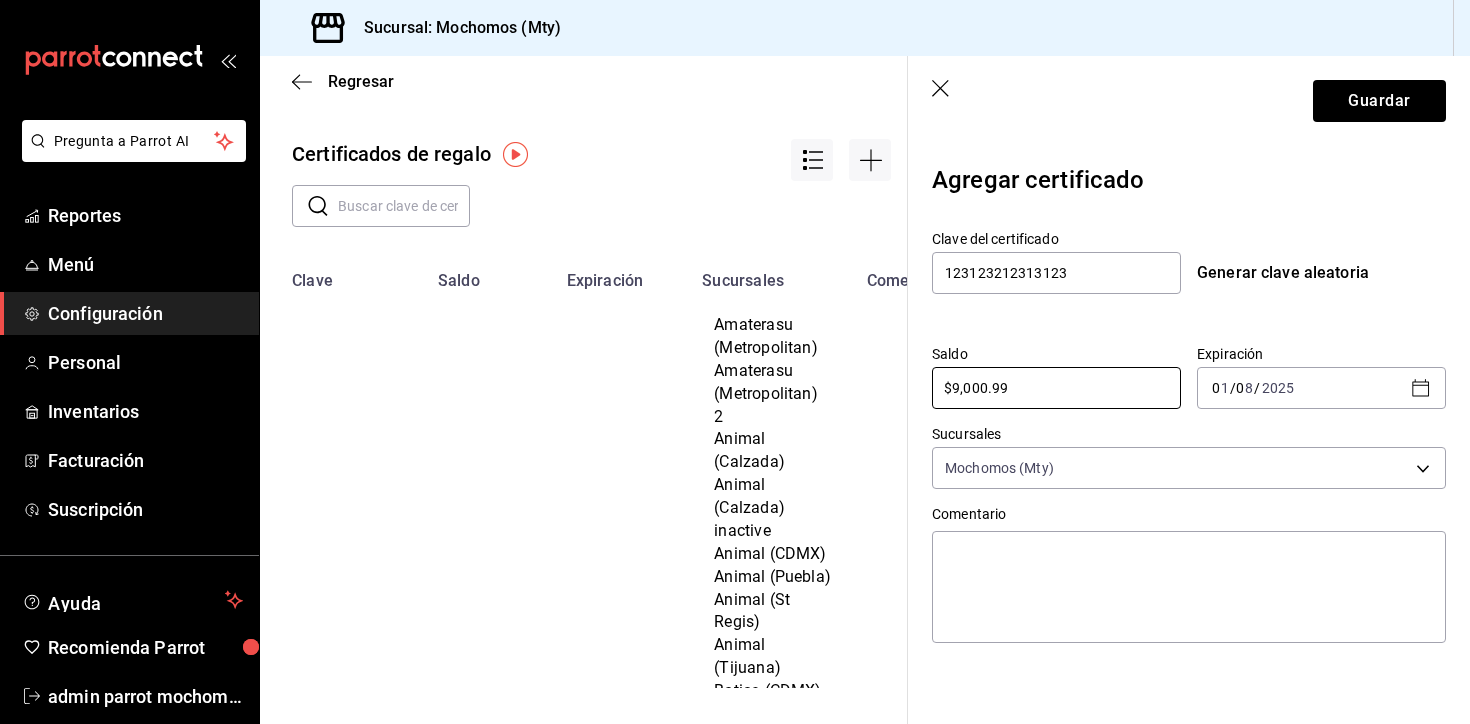 type on "$9,000.99" 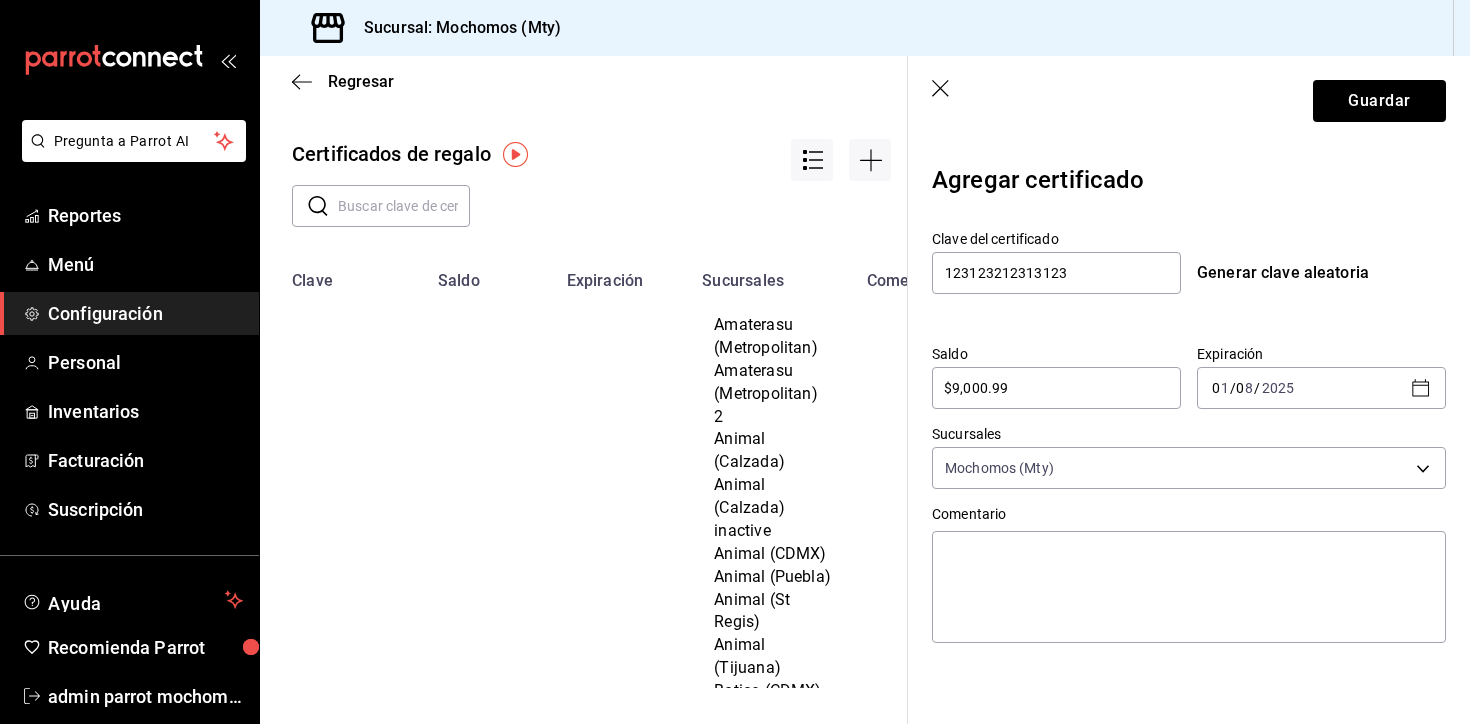 click on "Sucursales Mochomos (Mty) [object Object]" at bounding box center [1189, 457] 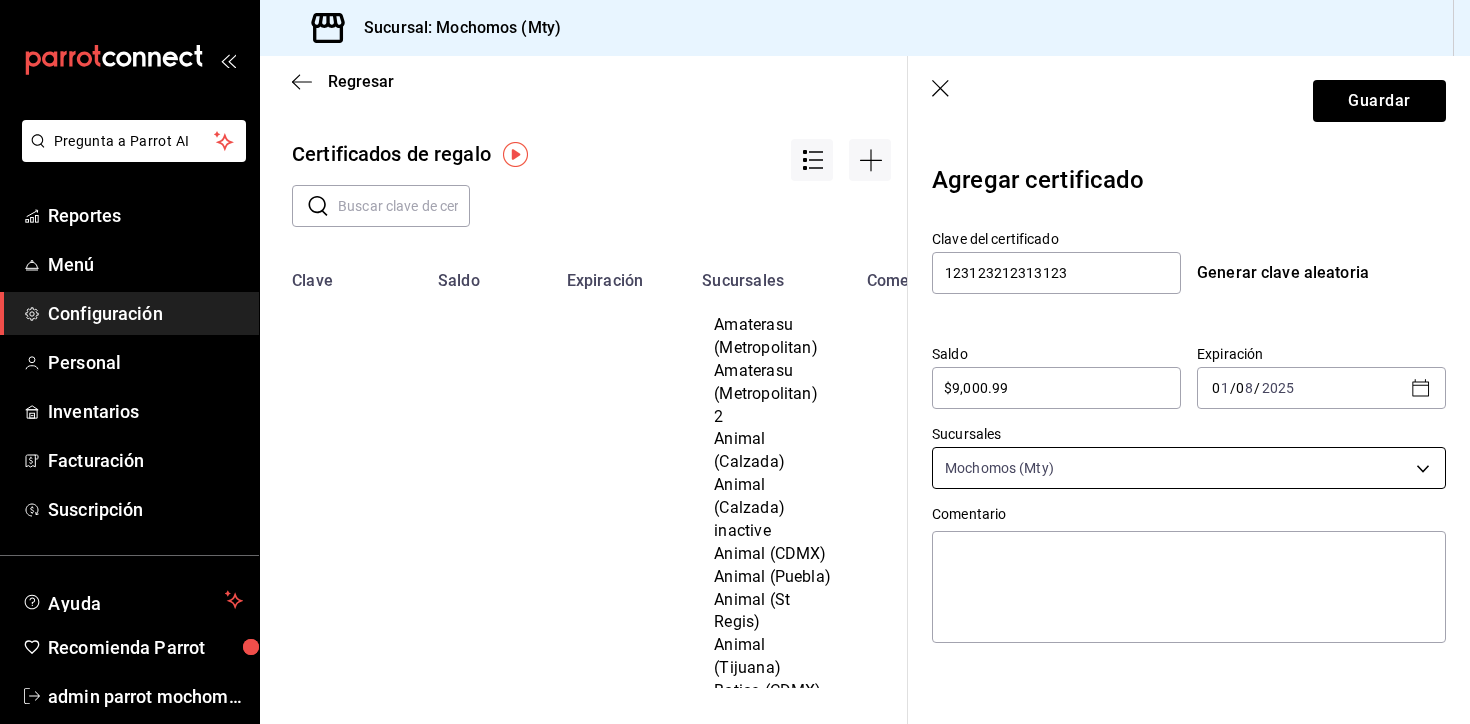 click on "Pregunta a Parrot AI Reportes   Menú   Configuración   Personal   Inventarios   Facturación   Suscripción   Ayuda Recomienda Parrot   admin parrot mochomos   Sugerir nueva función   Sucursal: Mochomos (Mty) Regresar Certificados de regalo ​ ​ Clave Saldo Expiración Sucursales Comentario EMPL23GC874 $800.00 01/01/2030 COMEDOR METROPOLITAN EMPL23GC873 $1,500.00 01/01/2030 BOTICA EMPL23GC872 $1,500.00 01/01/2030 SKY BAR EMPL23GC871 $1,500.00 01/01/2030 ICHIKANI ARTZ EMPL23GC870 $1,500.00 01/01/2030 AMATERASU EMPL23GC869 $1,500.00 01/01/2030 AMATERASU EMPL23GC868 $2,000.00 01/01/2030 MOCHOMOS CANCUN EMPL23GC867 $1,500.00 01/01/2030 ICHIKANI ARCOS EMPL23GC866 $1,500.00 01/01/2030 TIGRE METROPOLITAN EMPL23GC865 $1,500.00 01/01/2030 TIGRE METROPOLITAN EMPL23GC864 $1,500.00 01/01/2030 ICHIKANI MTY EMPL23GC863 $1,500.00 01/01/2030 ICHIKANI MTY EMPL23GC862 $2,000.00 01/01/2030 RYOSHI CANCUN EMPL23GC861 $1,500.00 01/01/2030 MILK EMPL23GC860 $1,500.00 01/01/2030 RYOSHI MASARYK EMPL23GC859 $1,500.00 01/01/2030 0" at bounding box center (735, 362) 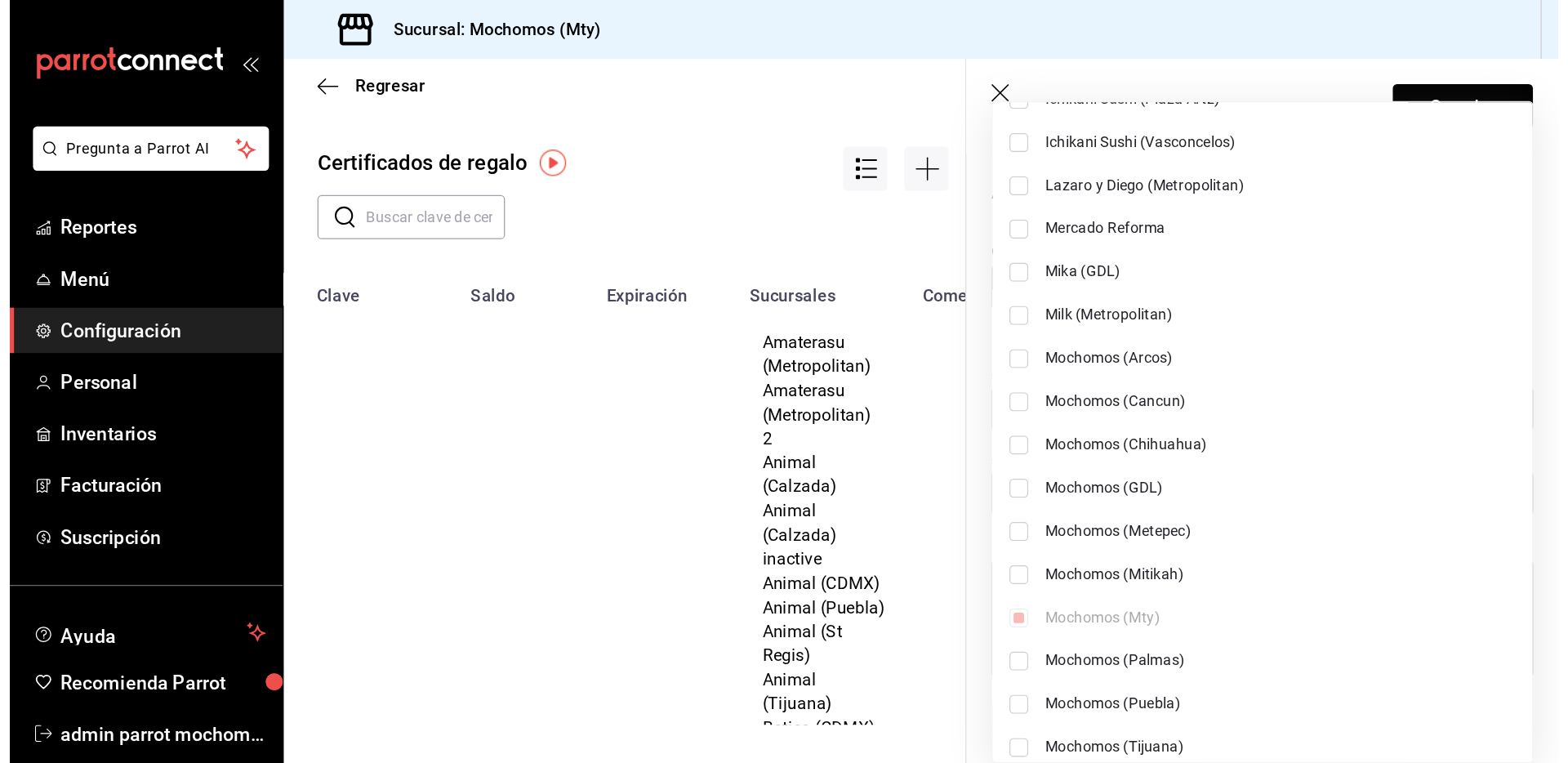 scroll, scrollTop: 1100, scrollLeft: 0, axis: vertical 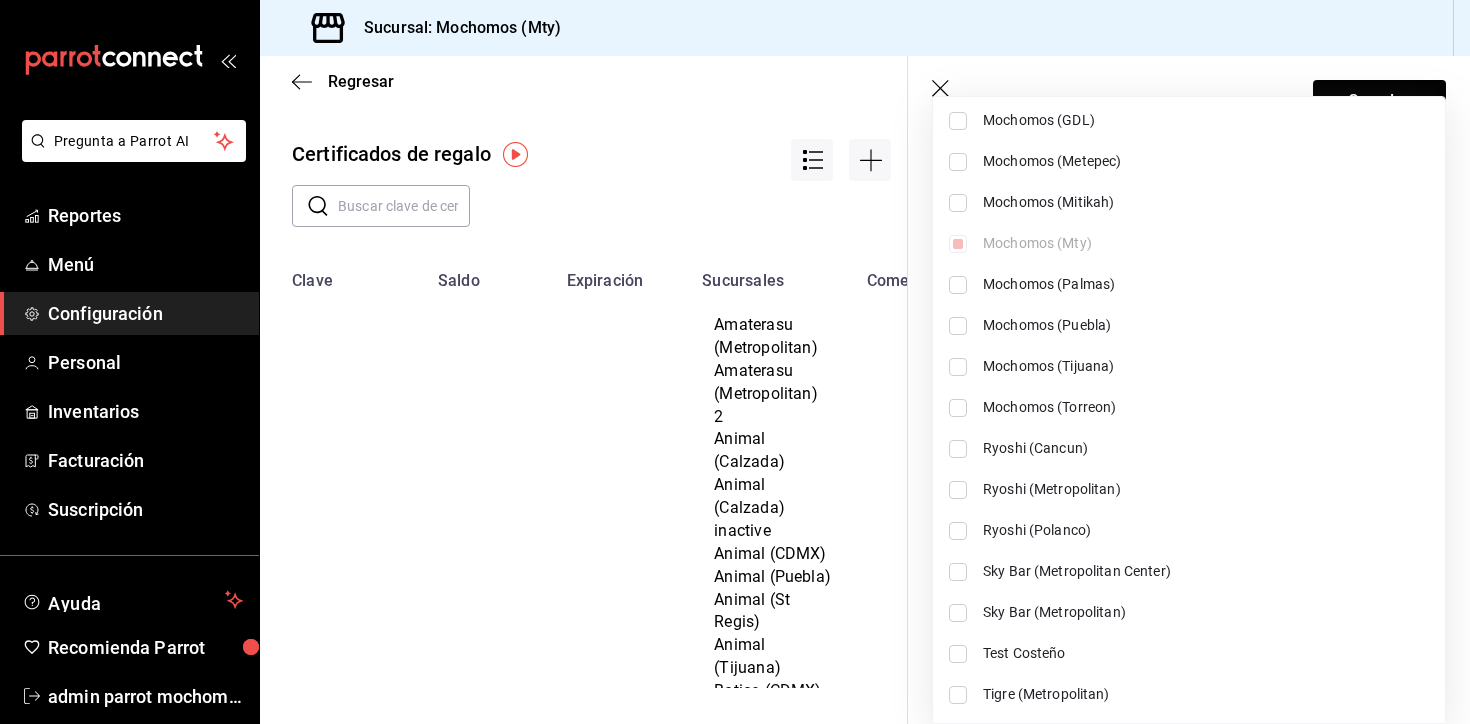 click at bounding box center [735, 362] 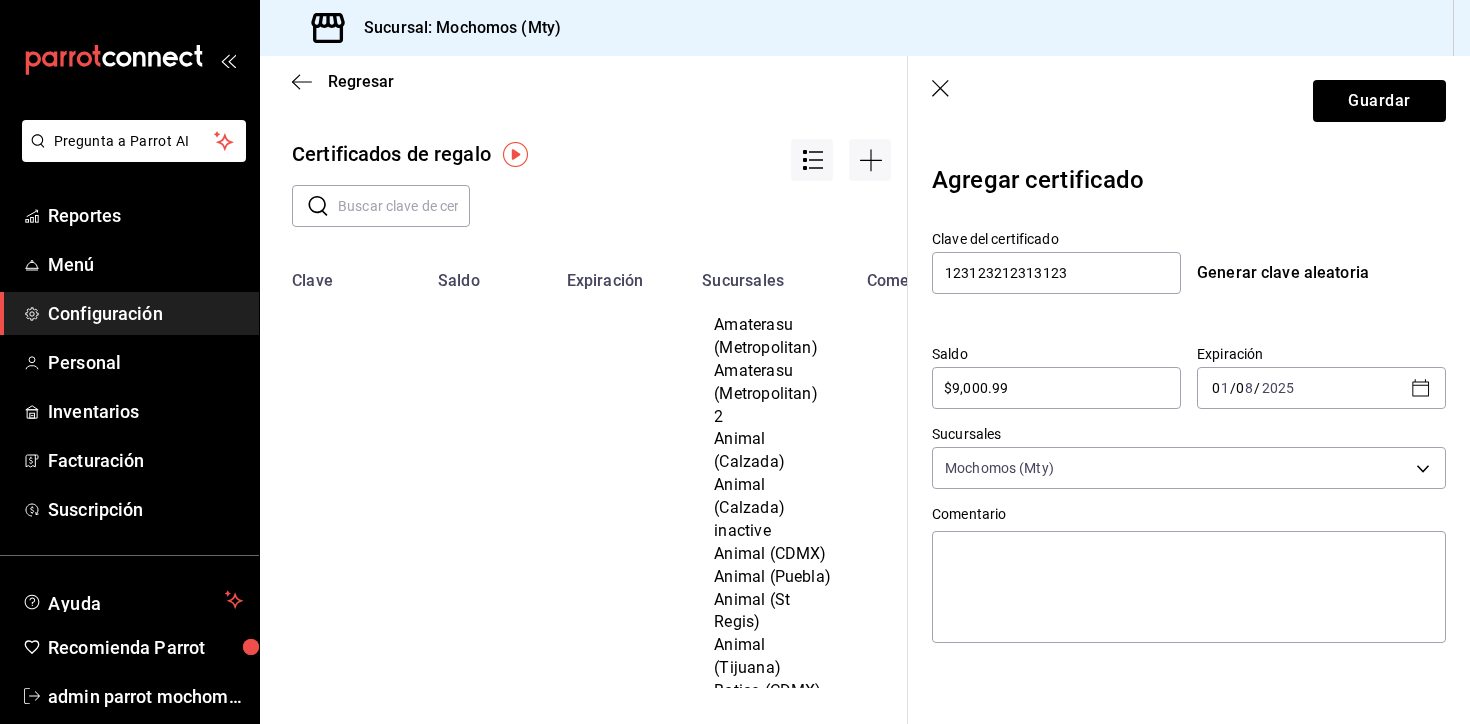 click on "Comentario" at bounding box center [1189, 514] 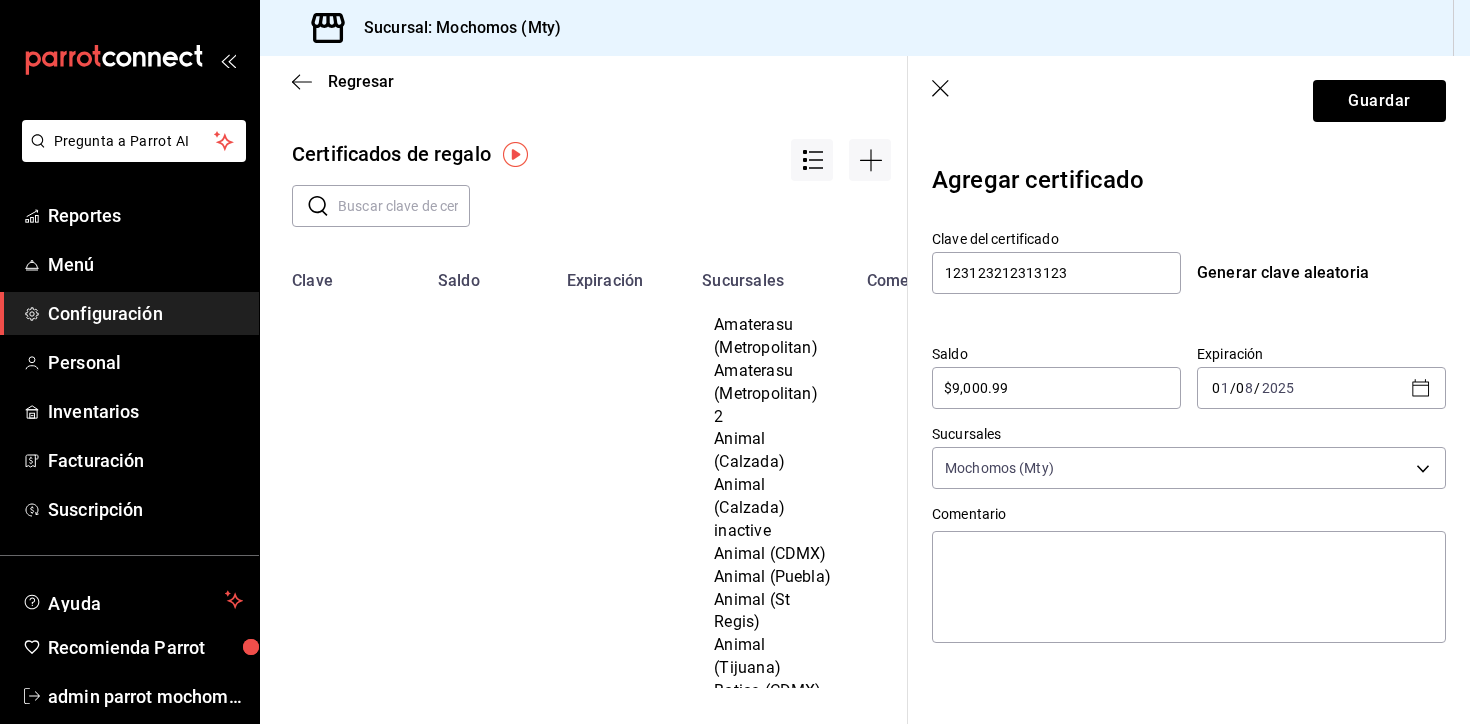 click on "Comentario x" at bounding box center (1181, 570) 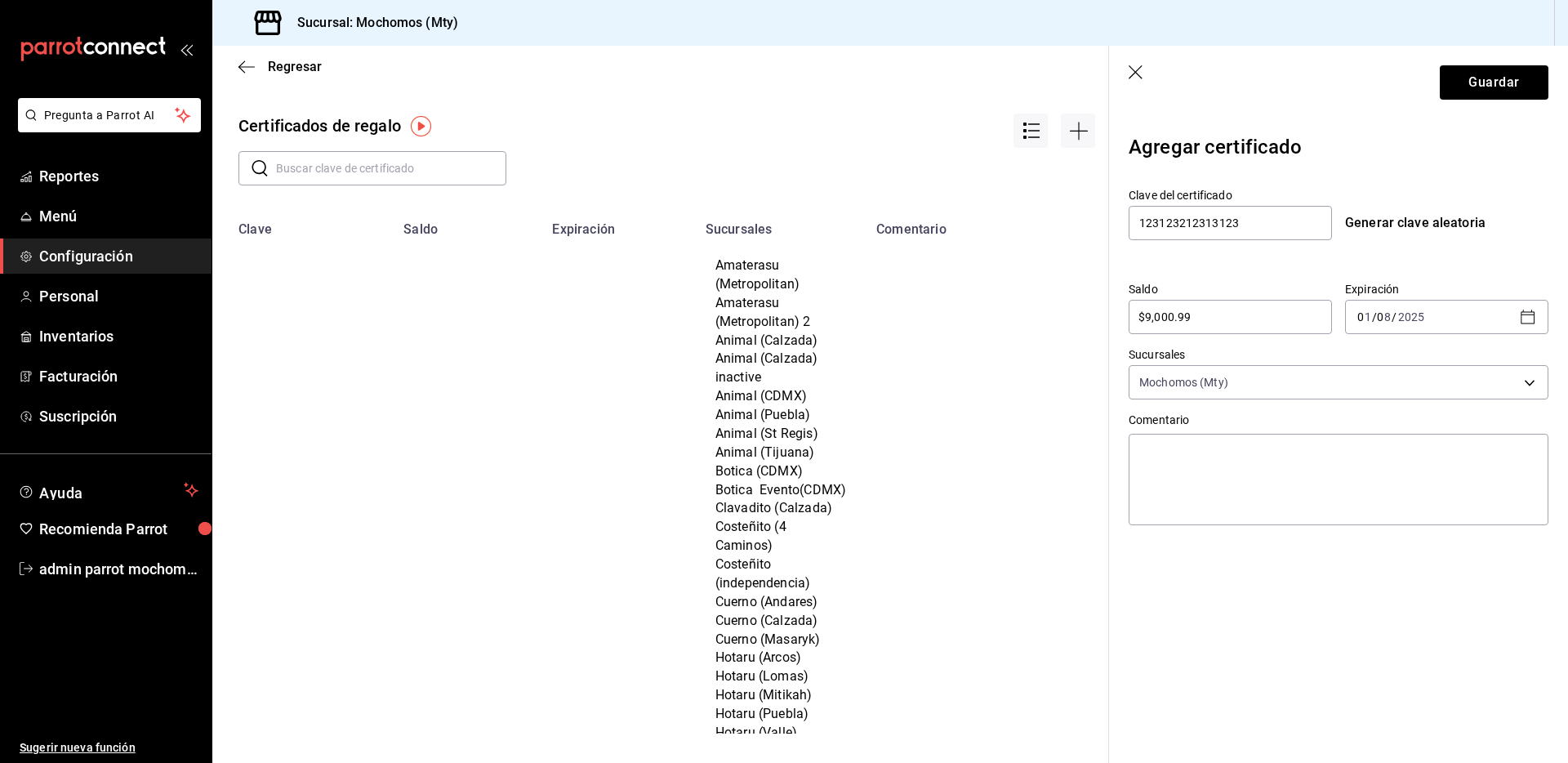 click on "Sucursal: Mochomos (Mty)" at bounding box center [890, 23] 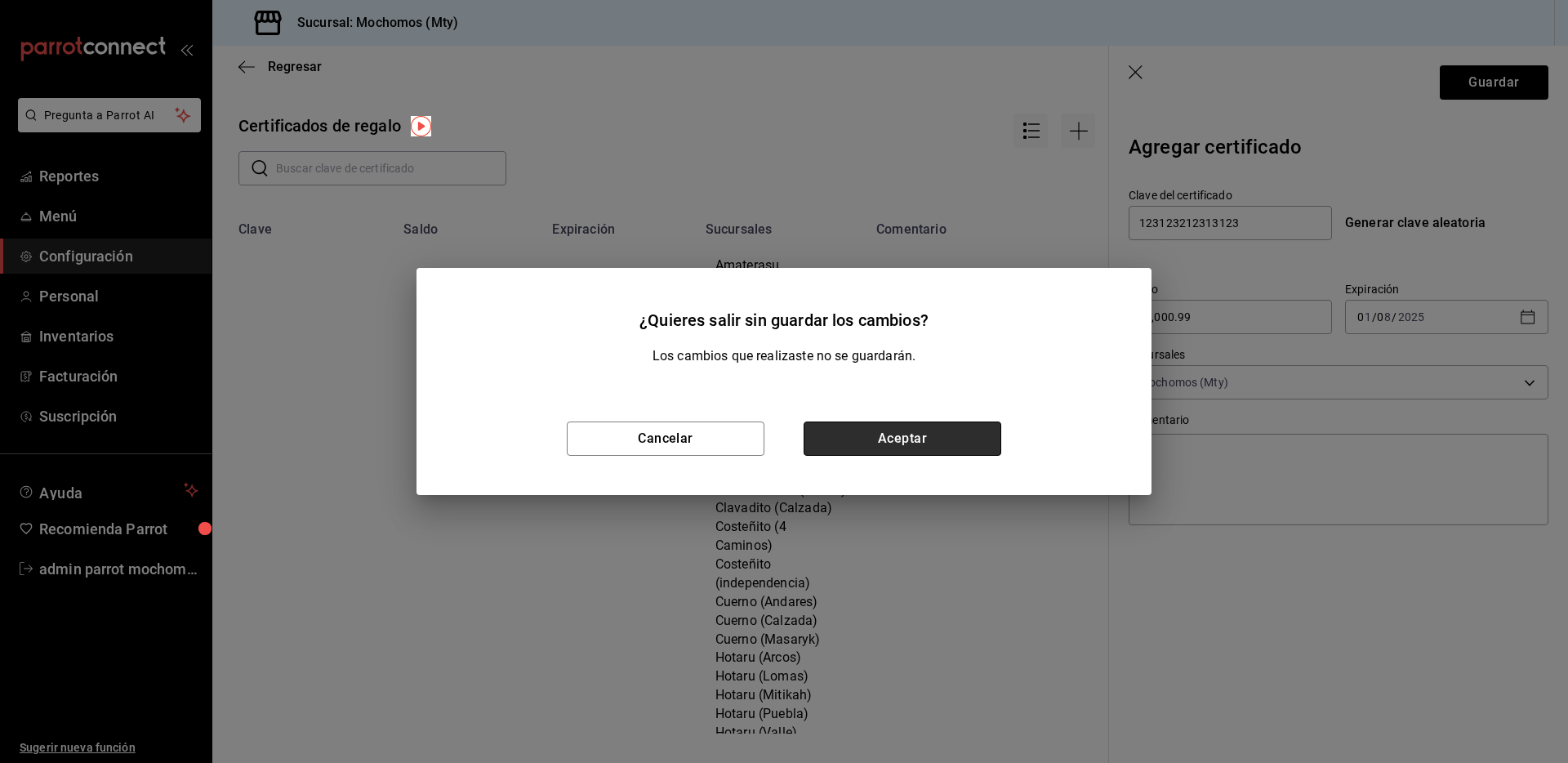 click on "Aceptar" at bounding box center [902, 439] 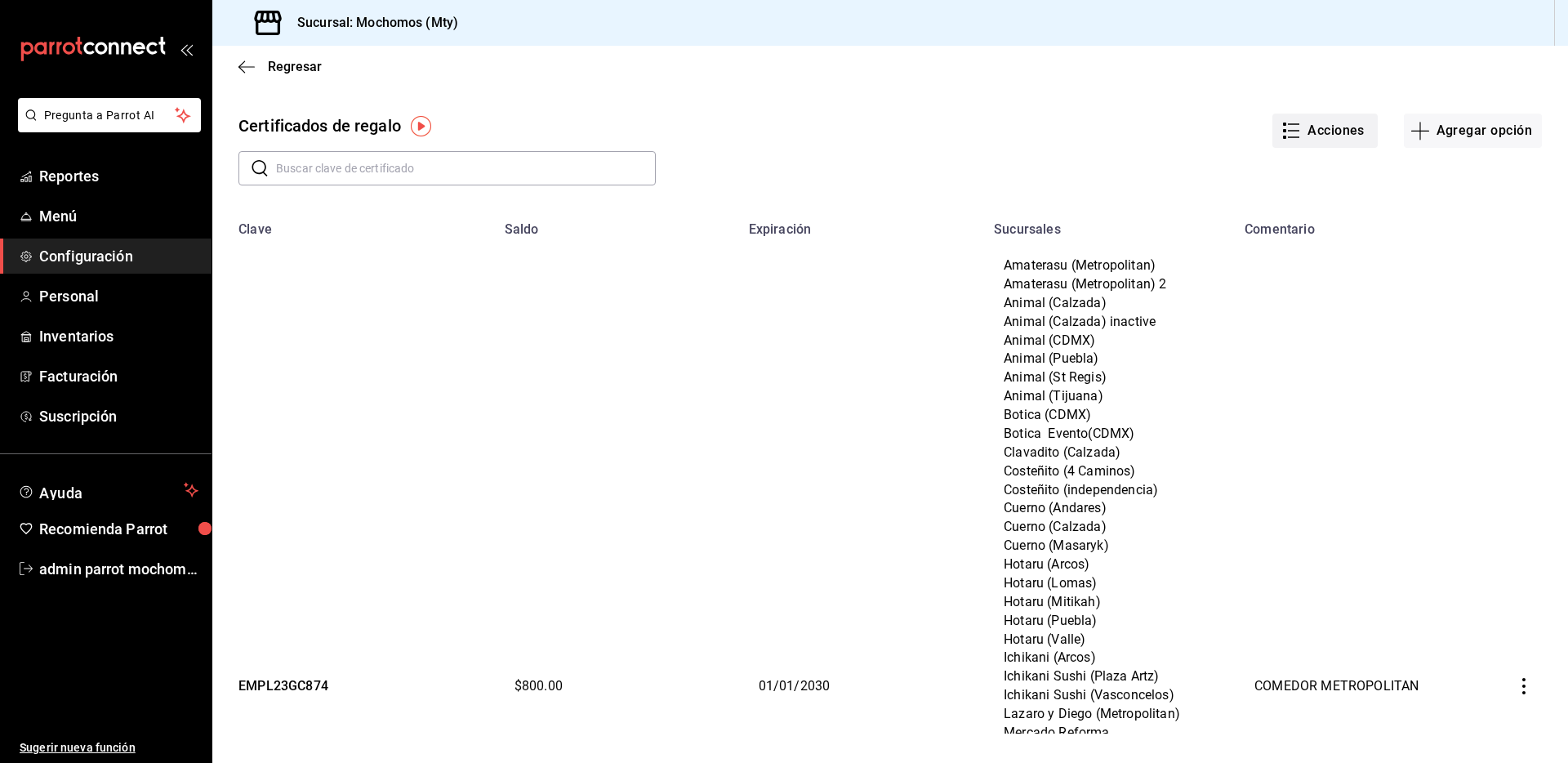 click on "Acciones" at bounding box center [1325, 131] 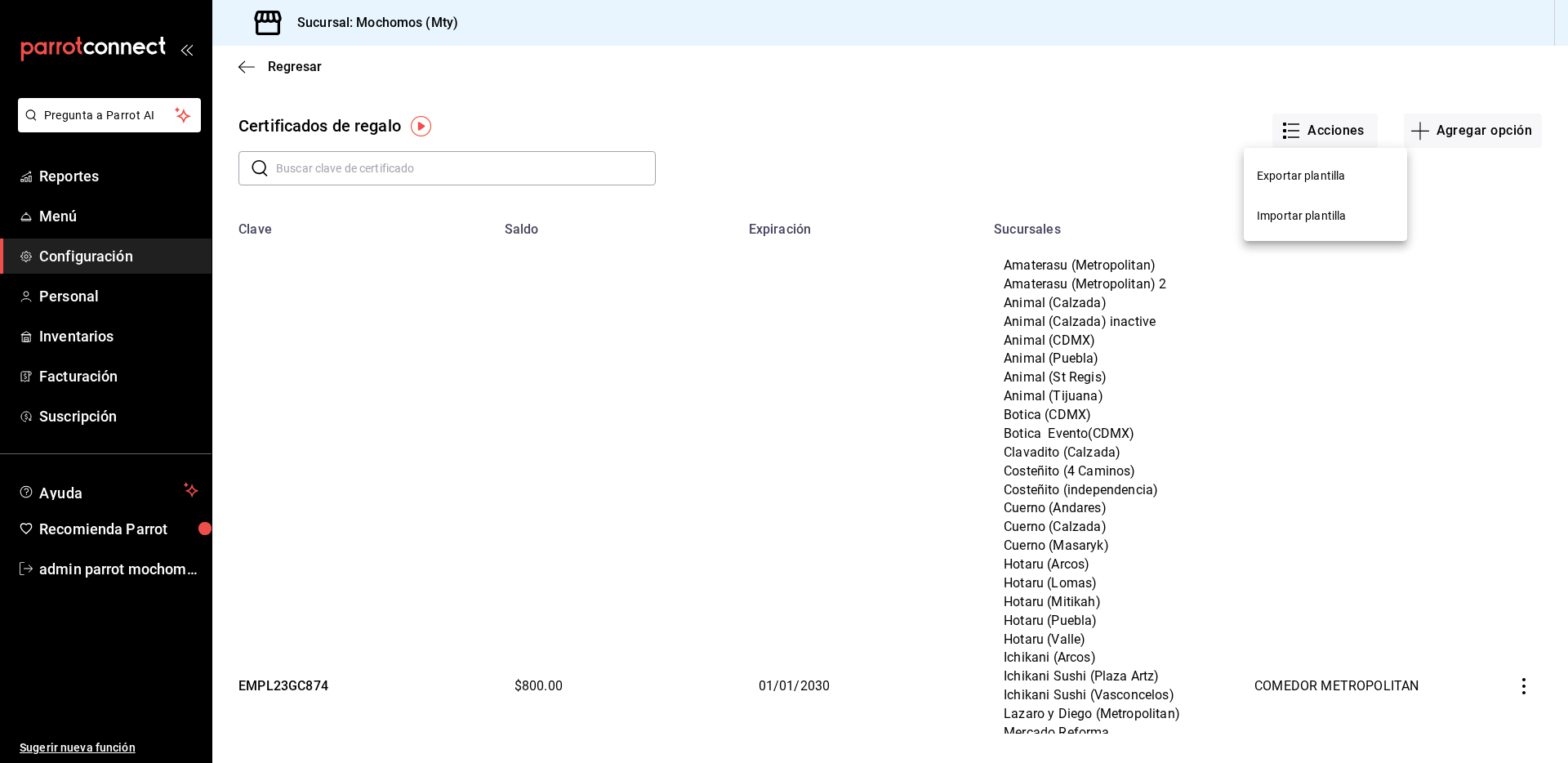click at bounding box center (784, 382) 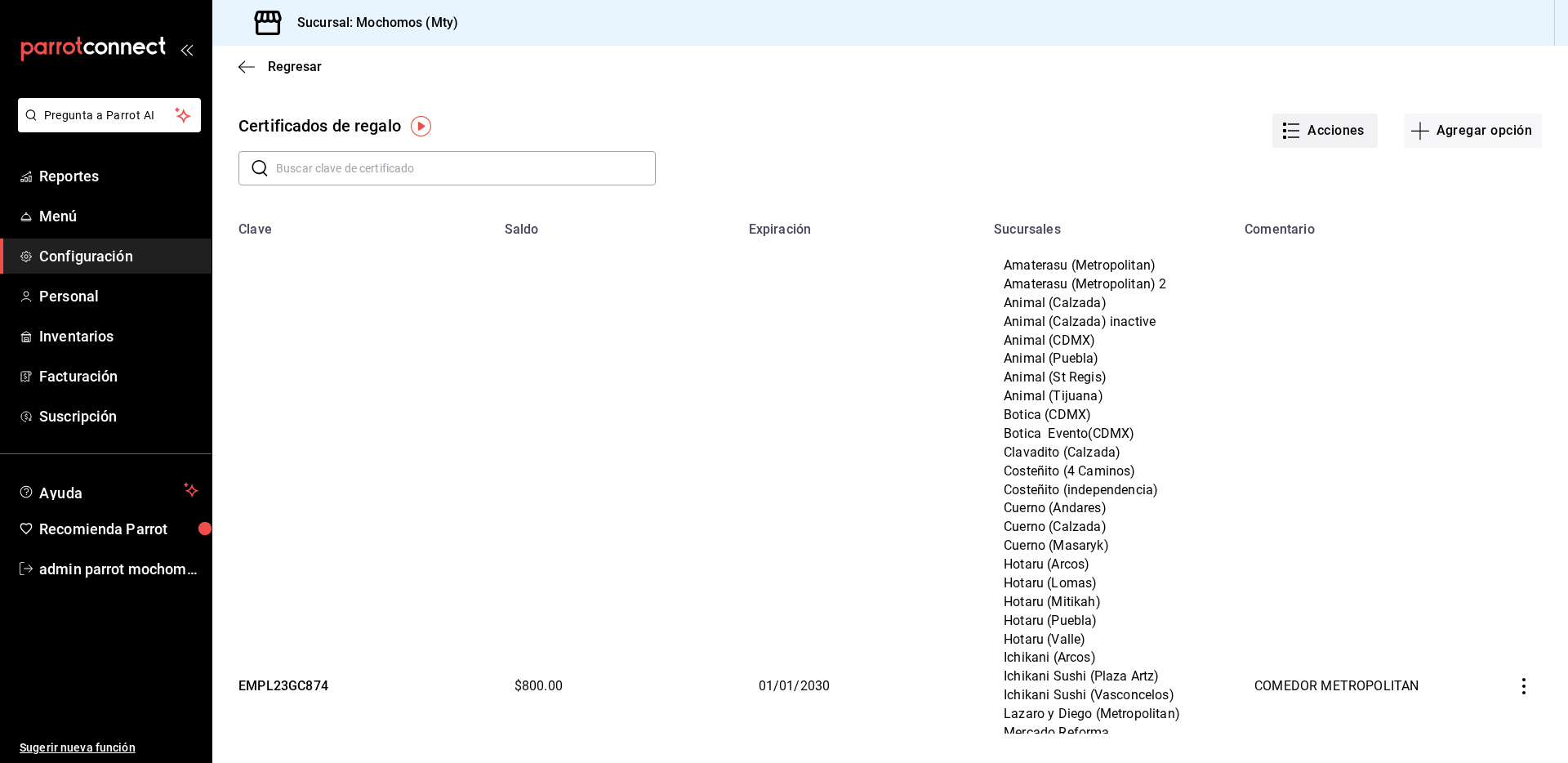 click on "Acciones" at bounding box center (1325, 131) 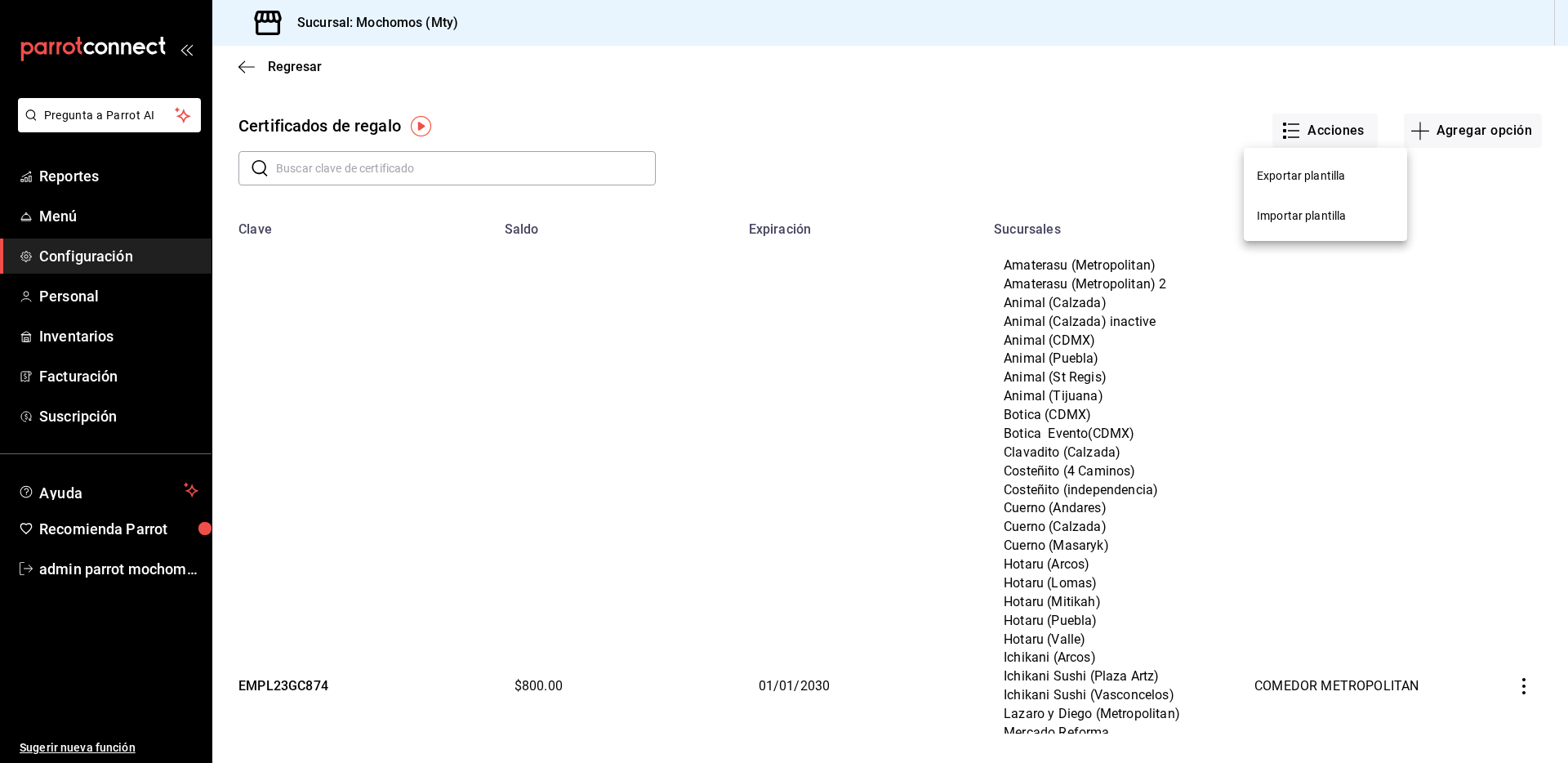 click at bounding box center [784, 382] 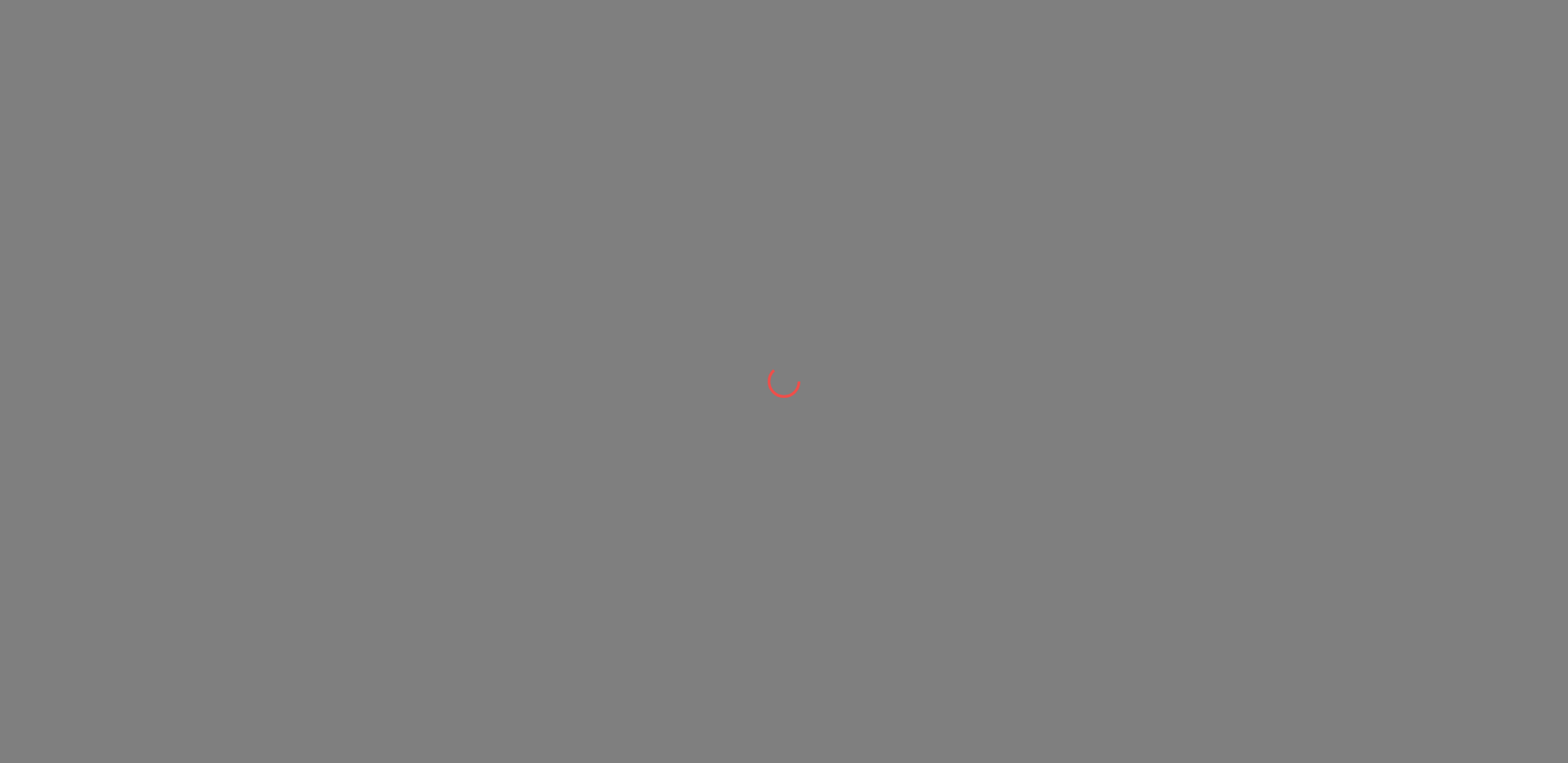 scroll, scrollTop: 0, scrollLeft: 0, axis: both 